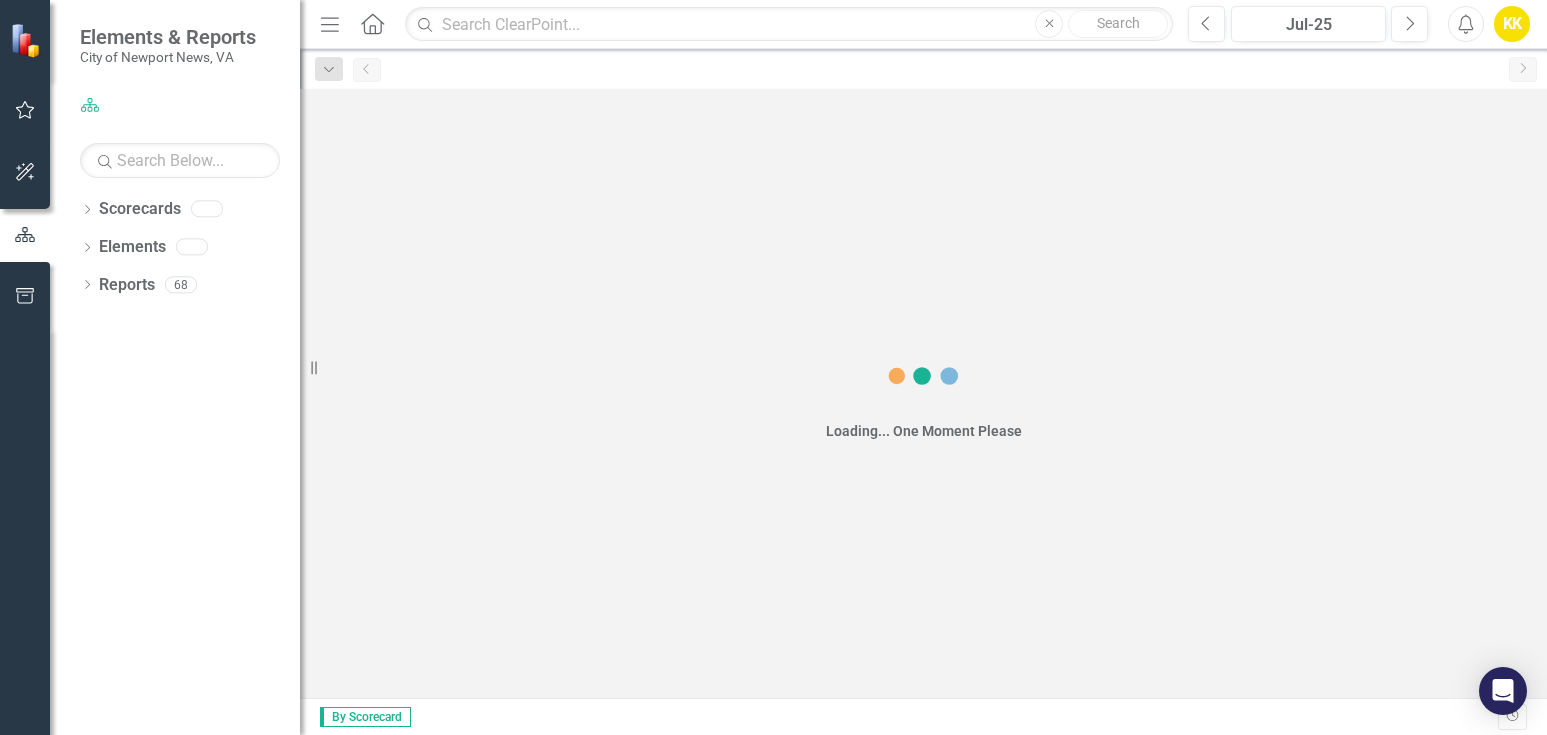 scroll, scrollTop: 0, scrollLeft: 0, axis: both 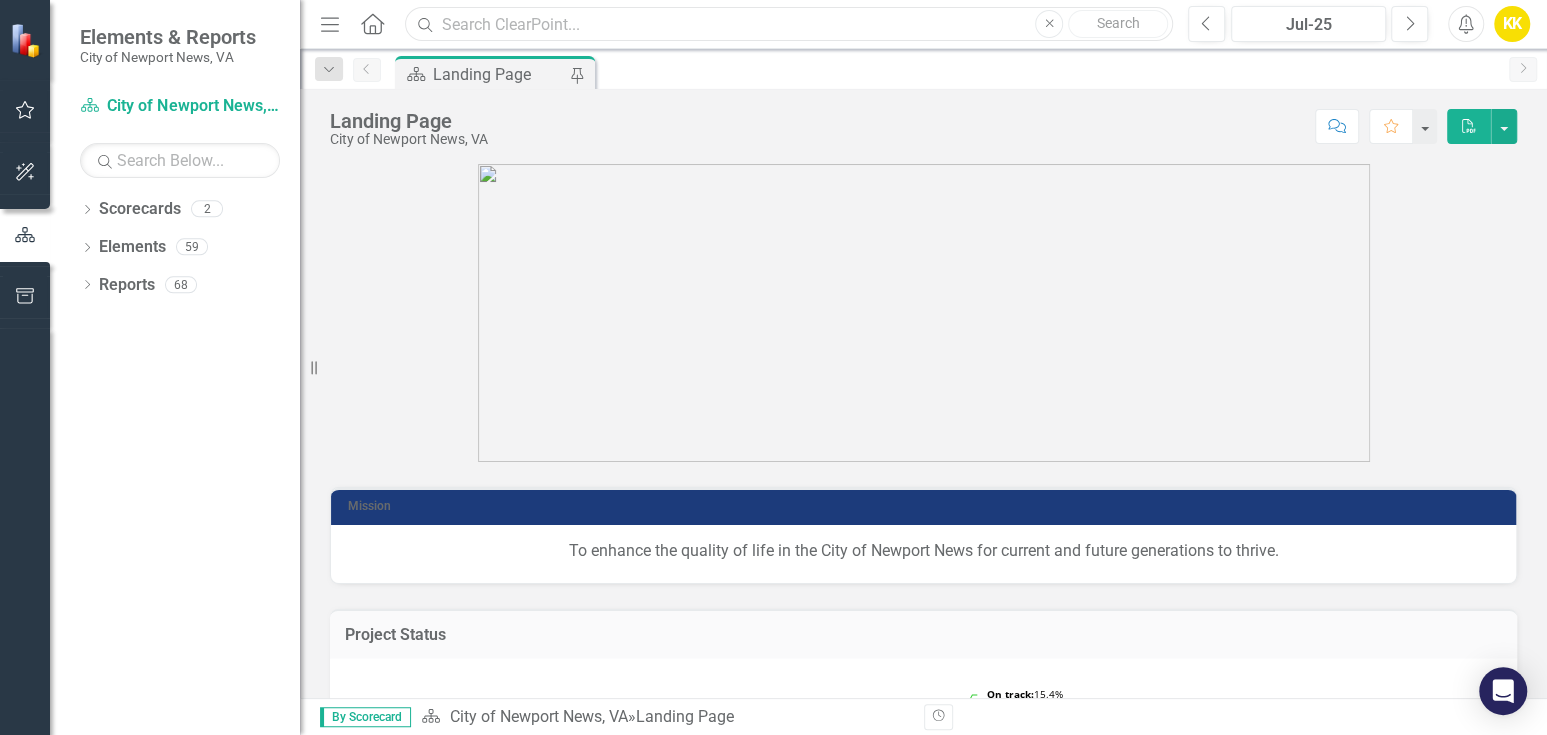 click at bounding box center [789, 24] 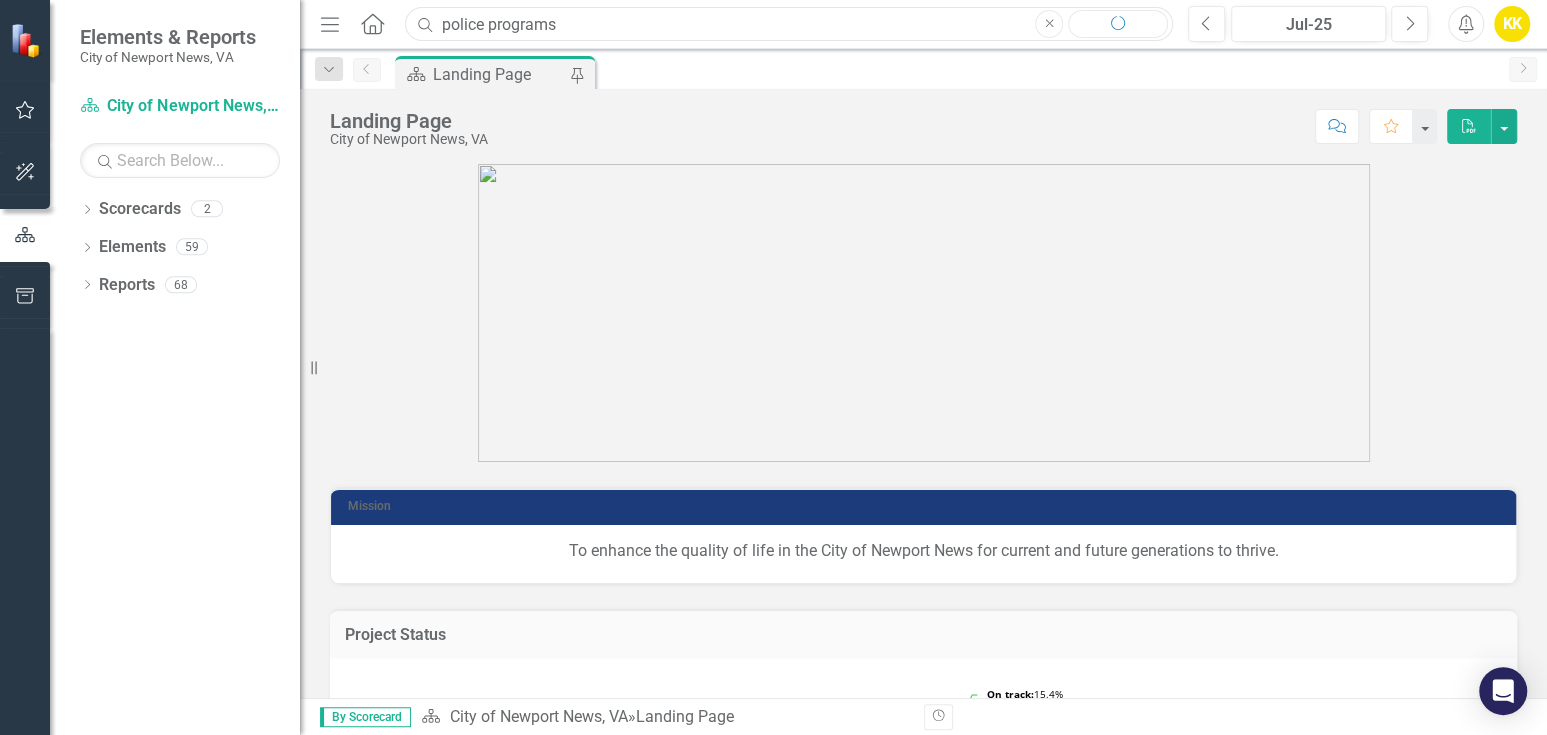 type on "police programs" 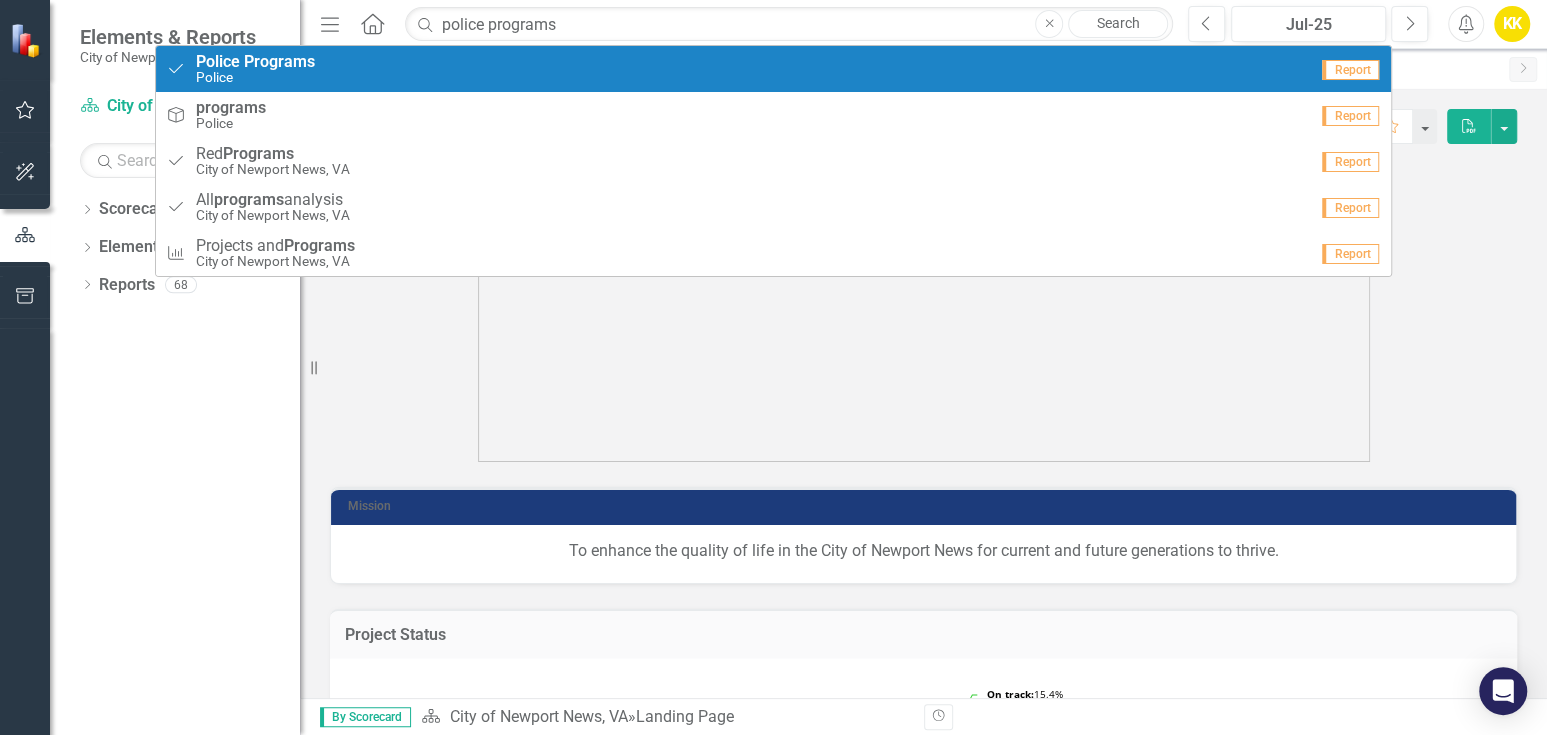 click on "Police   Programs" at bounding box center (255, 62) 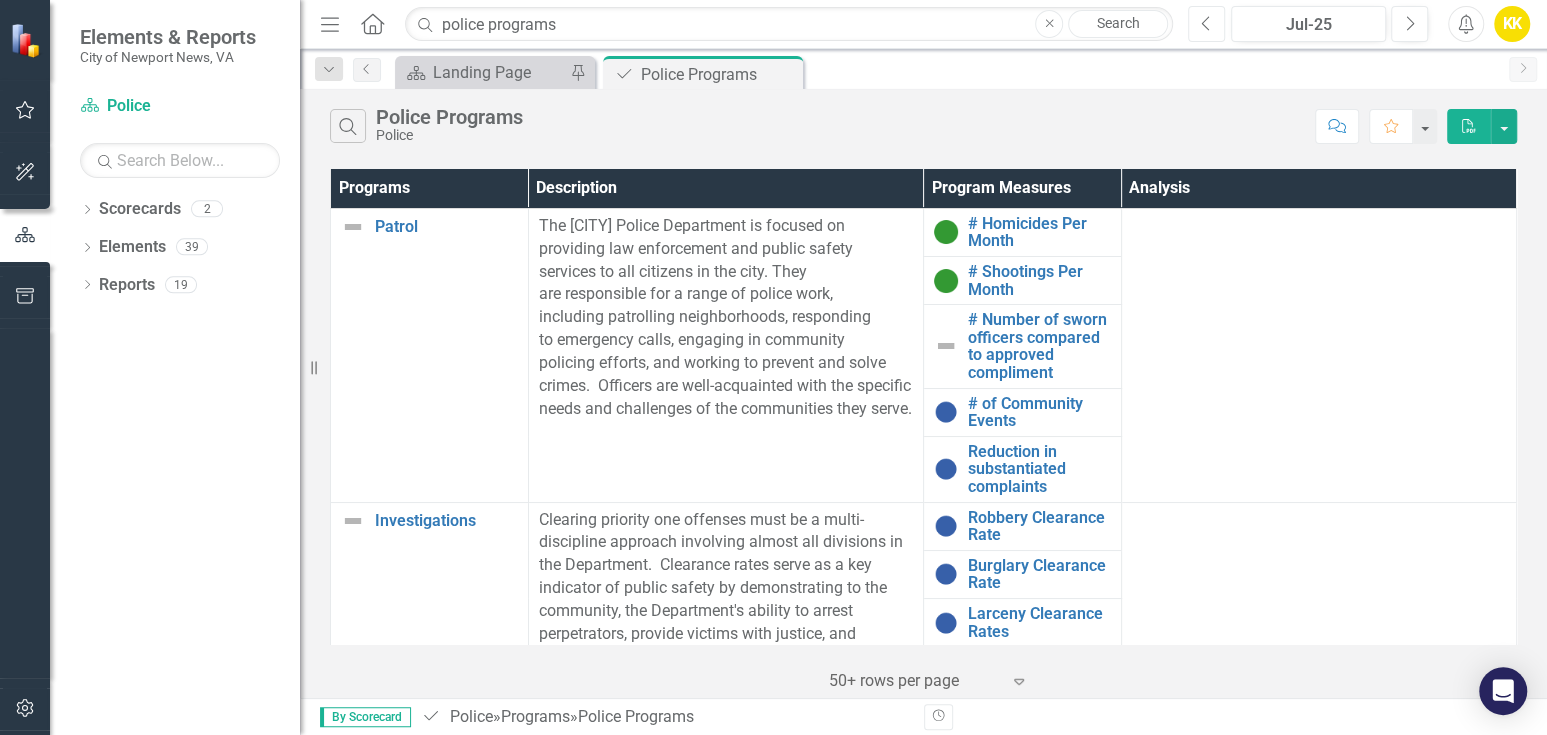 click on "Previous" 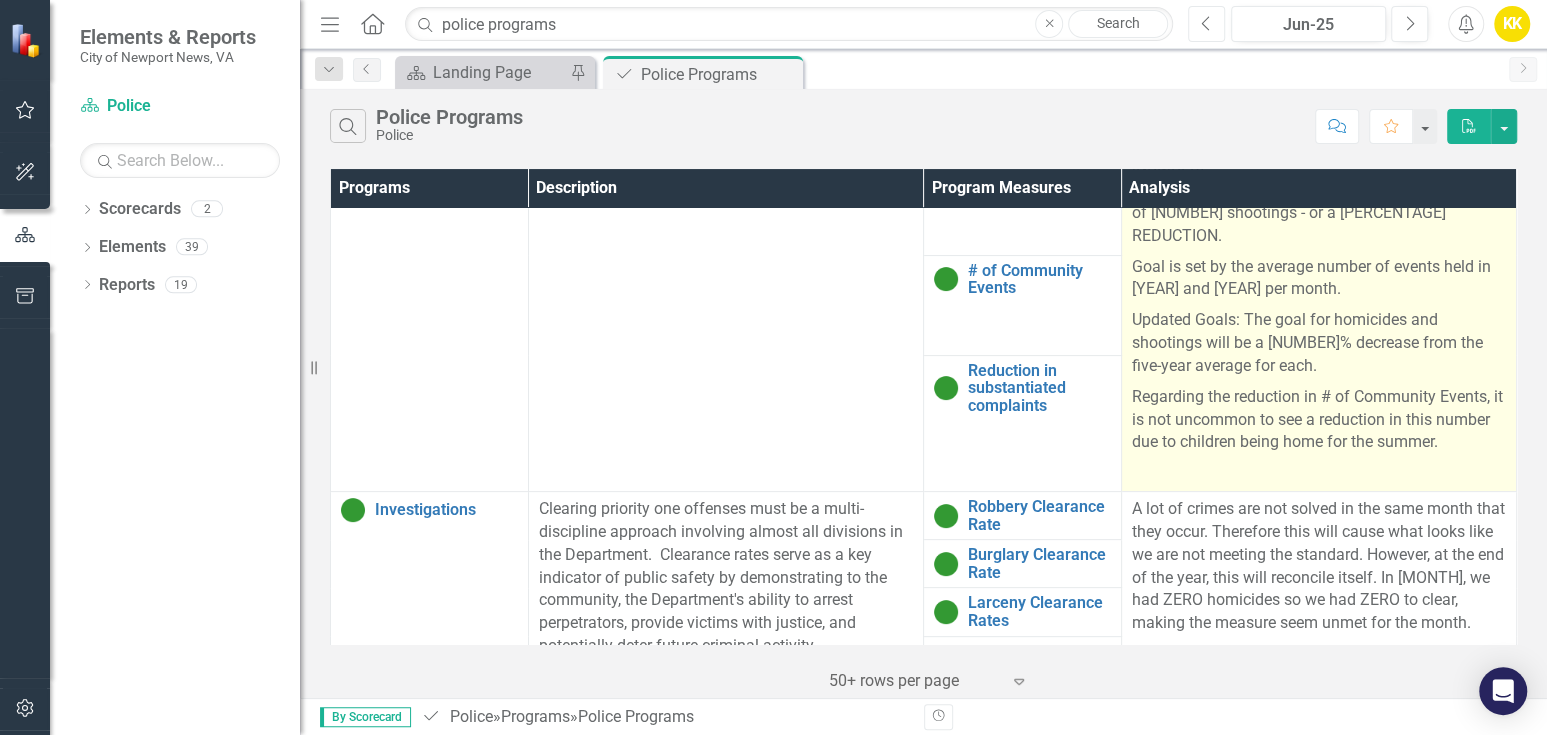 scroll, scrollTop: 333, scrollLeft: 0, axis: vertical 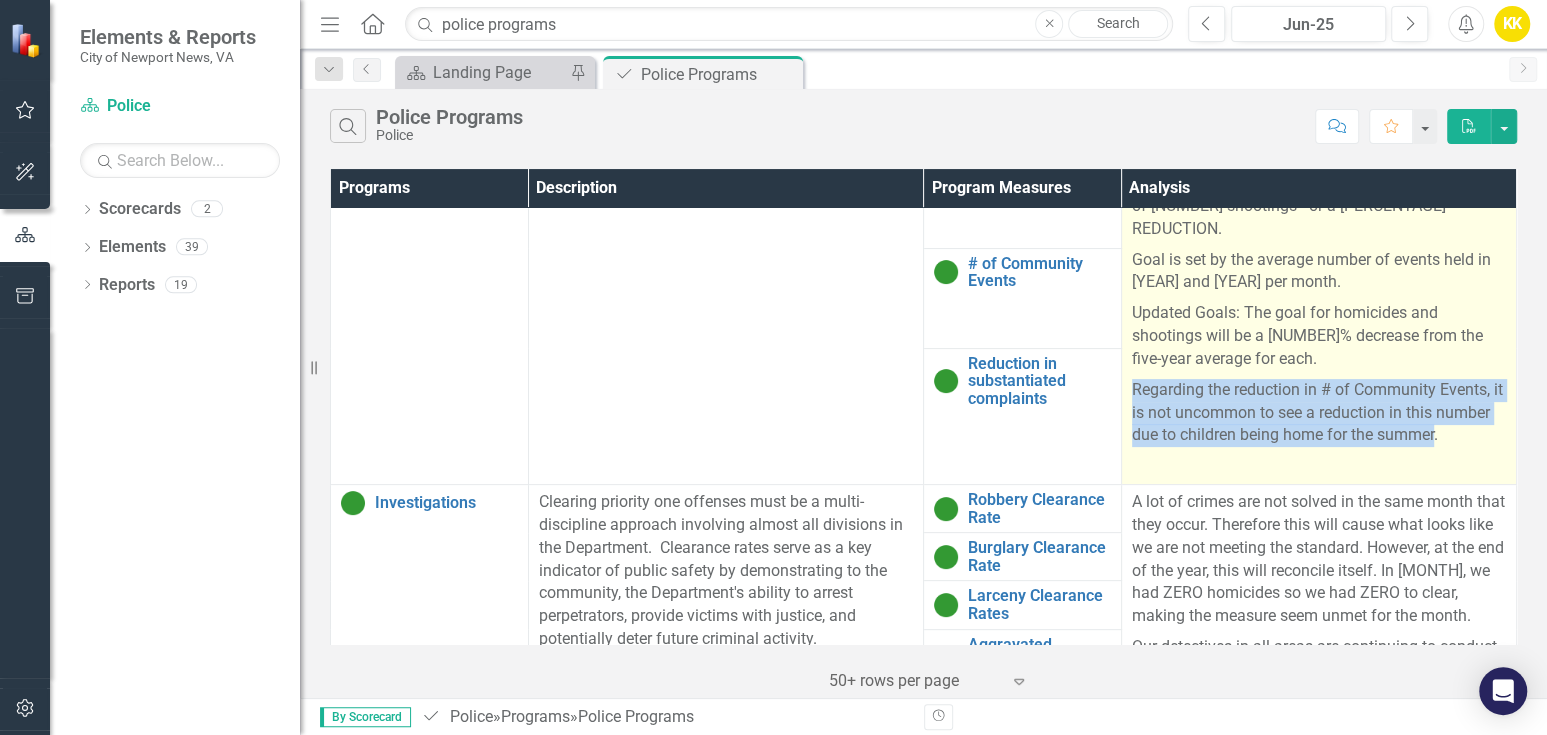 drag, startPoint x: 1124, startPoint y: 317, endPoint x: 1486, endPoint y: 367, distance: 365.43674 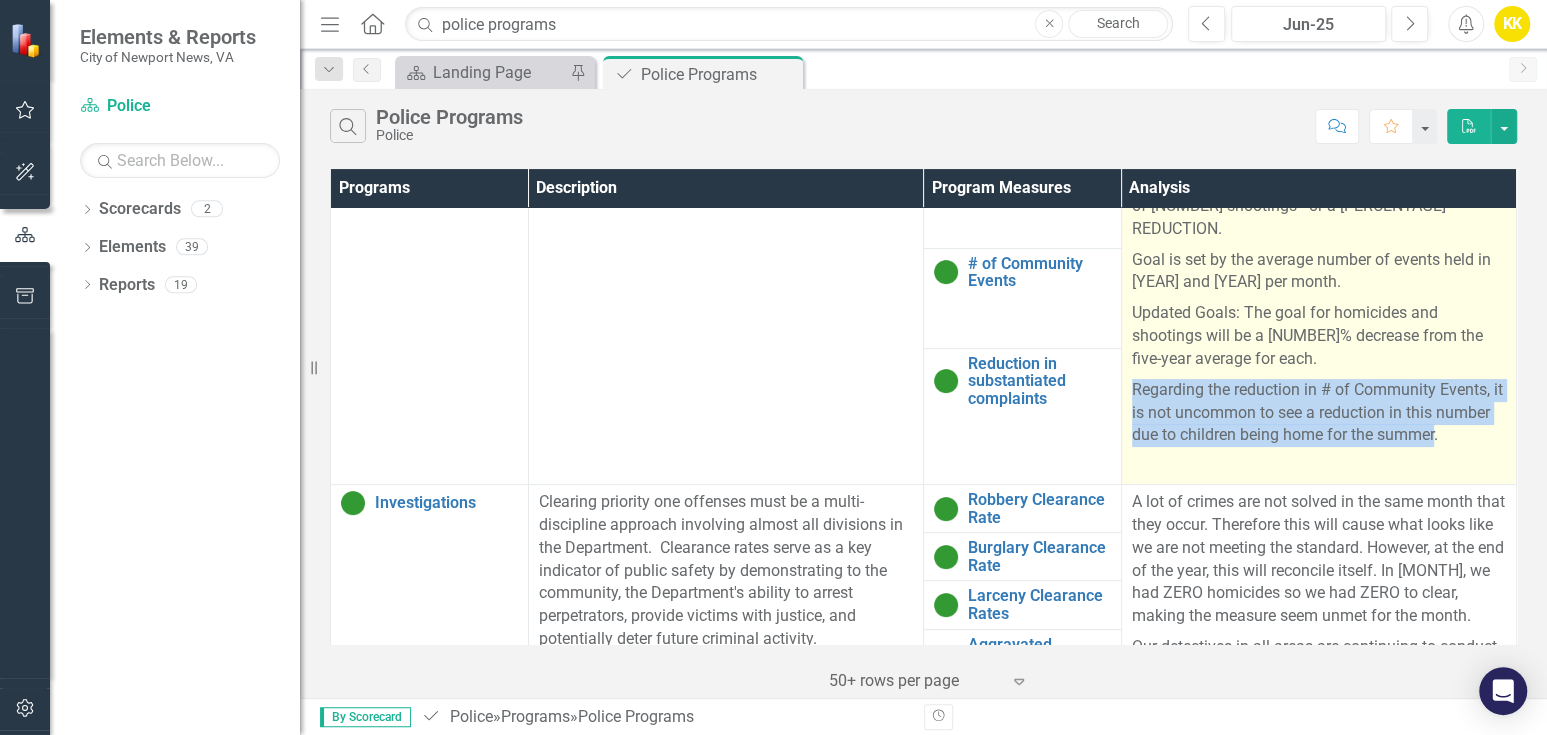 click on "Regarding the reduction in # of Community Events, it is not uncommon to see a reduction in this number due to children being home for the summer." at bounding box center (1319, 413) 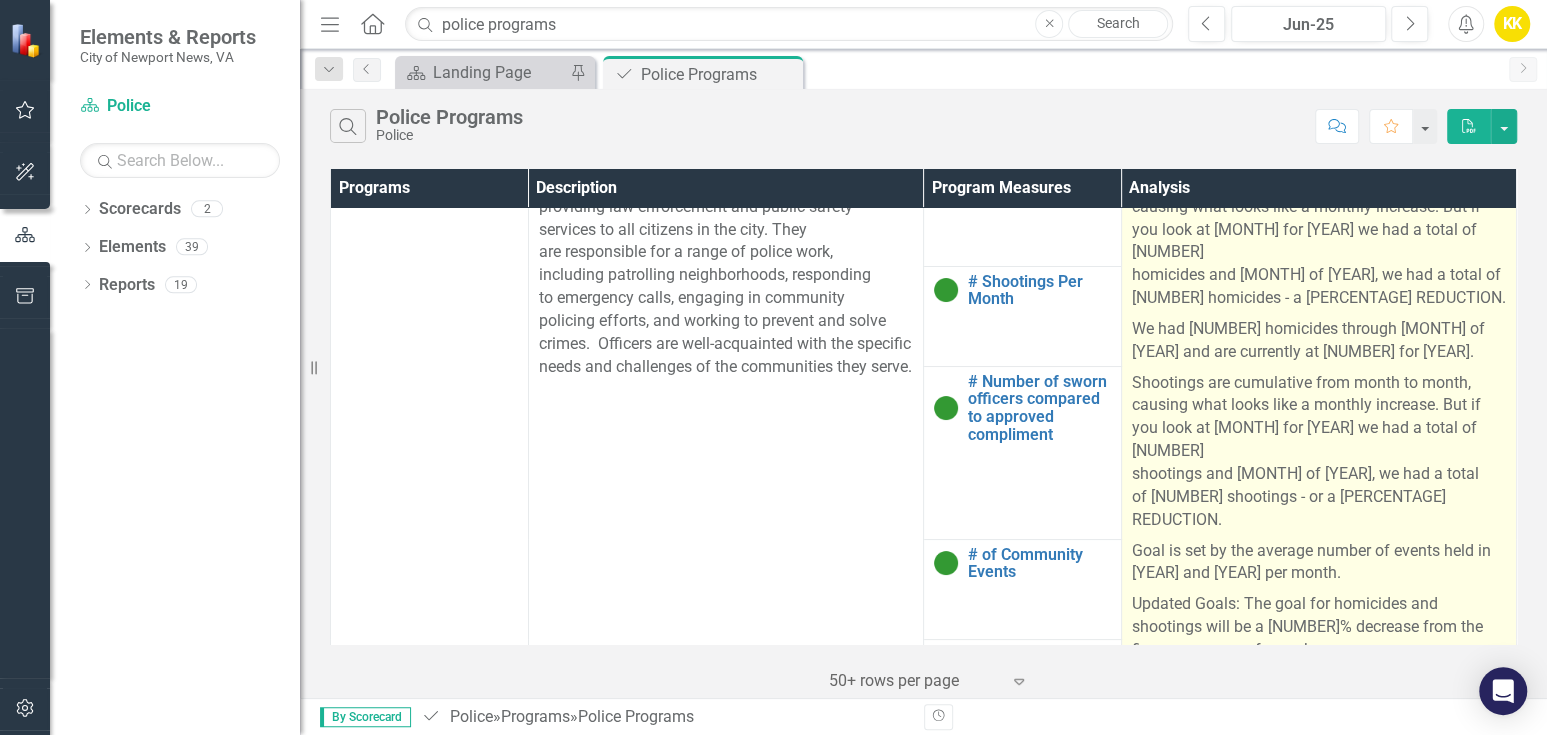 scroll, scrollTop: 0, scrollLeft: 0, axis: both 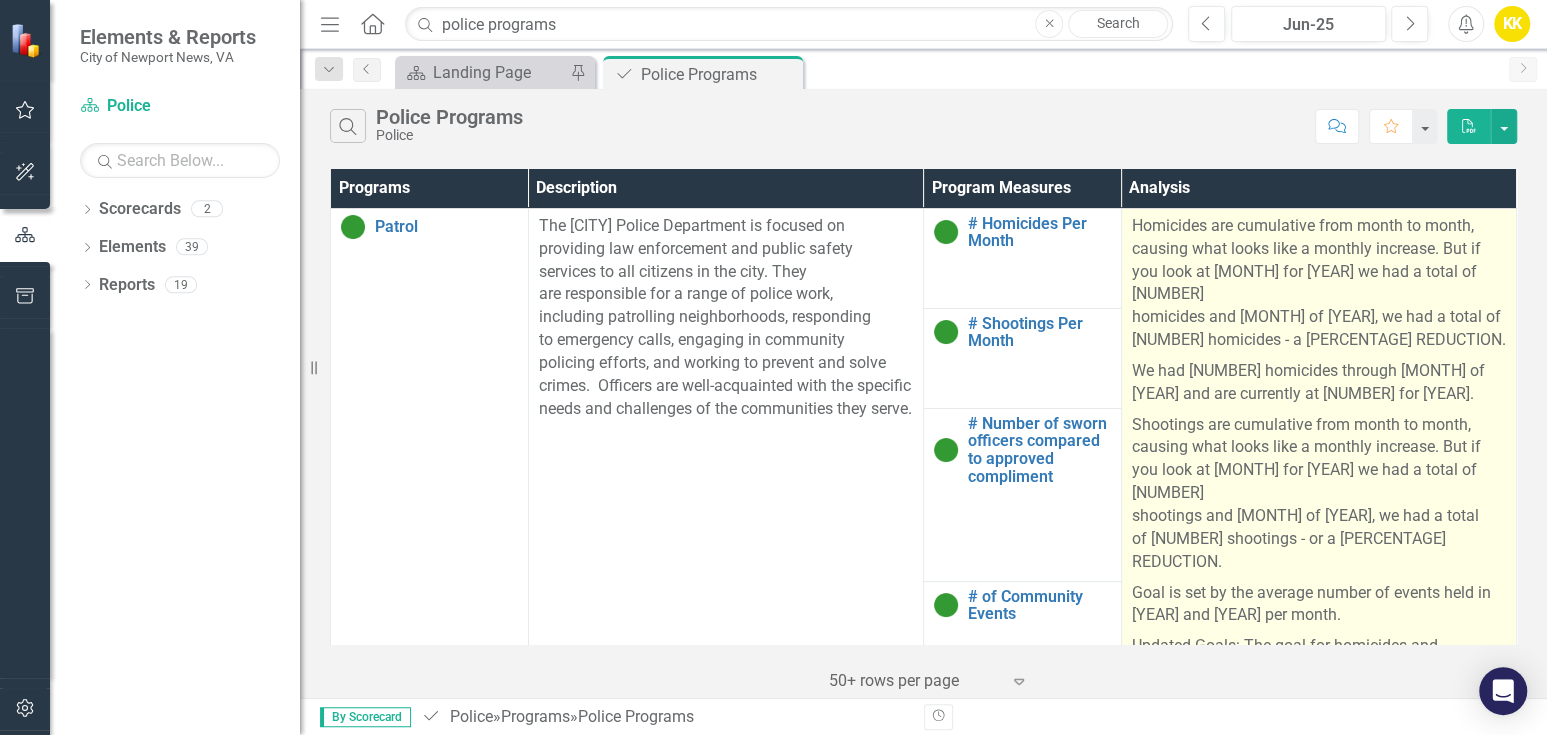 click on "Homicides are cumulative from month to month, causing what looks like a monthly increase. But if you look at [MONTH] for [YEAR] we had a total of [NUMBER] homicides and [MONTH] of [YEAR], we had a total of [NUMBER] homicides - a [PERCENTAGE] REDUCTION." at bounding box center [1319, 285] 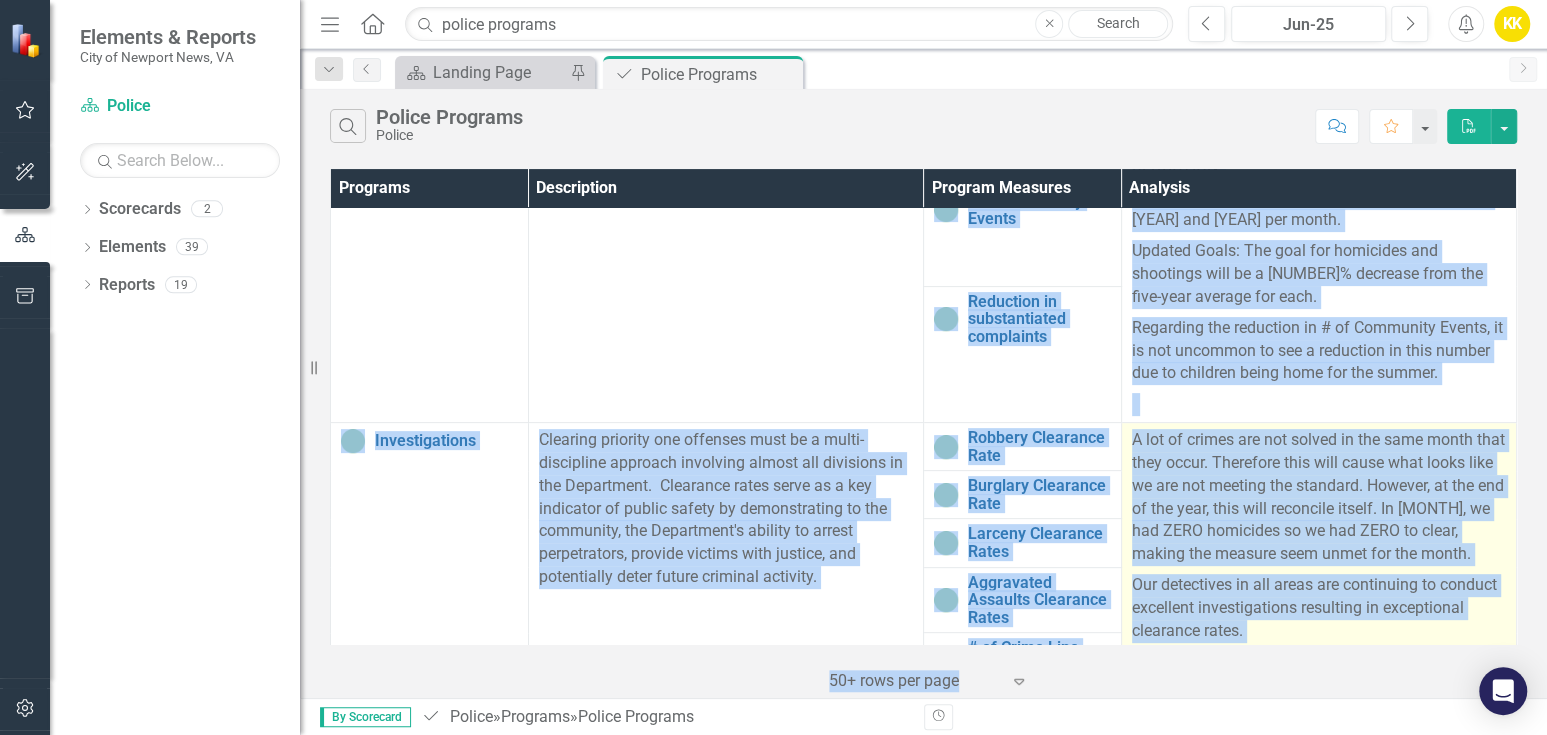 scroll, scrollTop: 483, scrollLeft: 0, axis: vertical 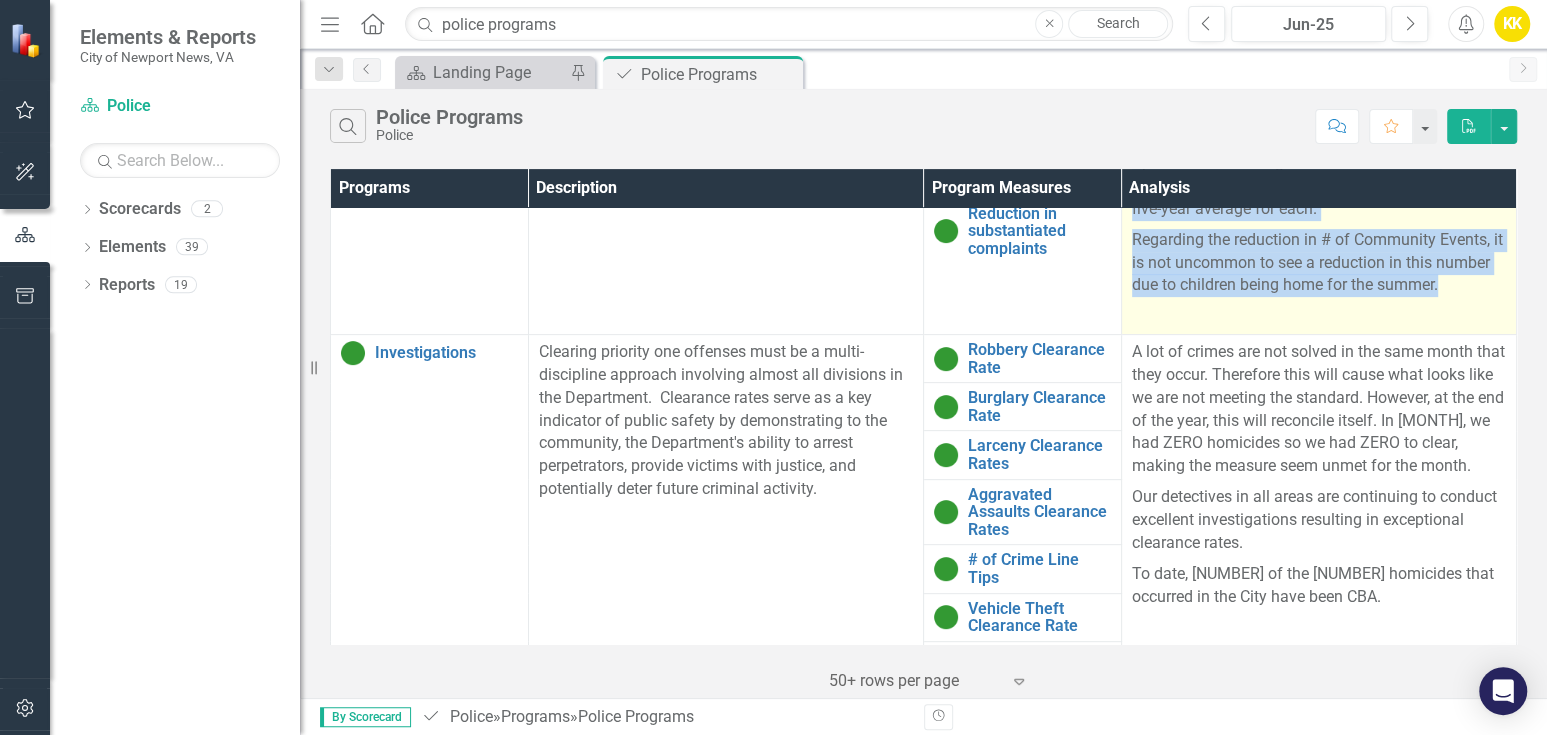 drag, startPoint x: 1123, startPoint y: 225, endPoint x: 1500, endPoint y: 210, distance: 377.29828 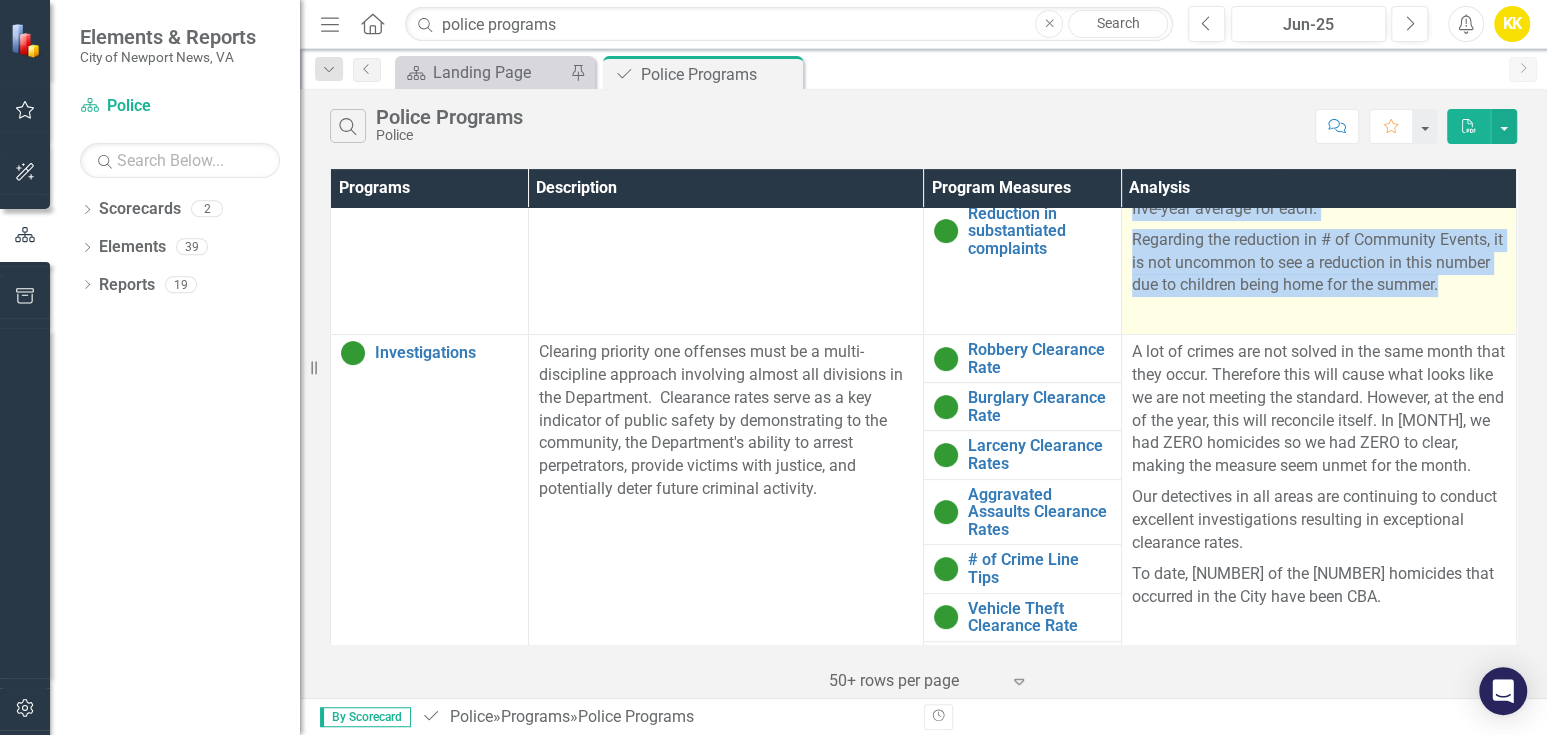 click on "Homicides are cumulative from month to month, causing what looks like a monthly increase. But if you look at [MONTH] for [YEAR] we had a total of [NUMBER] homicides and [MONTH] of [YEAR], we had a total of [NUMBER] homicides - a [PERCENTAGE] REDUCTION.
We had [NUMBER] homicides through [MONTH] of [YEAR] and are currently at [NUMBER] for [YEAR].
Shootings are cumulative from month to month, causing what looks like a monthly increase. But if you look at [MONTH] for [YEAR] we had a total of [NUMBER] shootings and [MONTH] of [YEAR], we had a total of [NUMBER] shootings - or a [PERCENTAGE] REDUCTION.
Goal is set by the average number of events held in [YEAR] and [YEAR] per month.
Updated Goals: The goal for homicides and shootings will be a [NUMBER]% decrease from the five-year average for each.
Regarding the reduction in # of Community Events, it is not uncommon to see a reduction in this number due to children being home for the summer." at bounding box center (1318, 29) 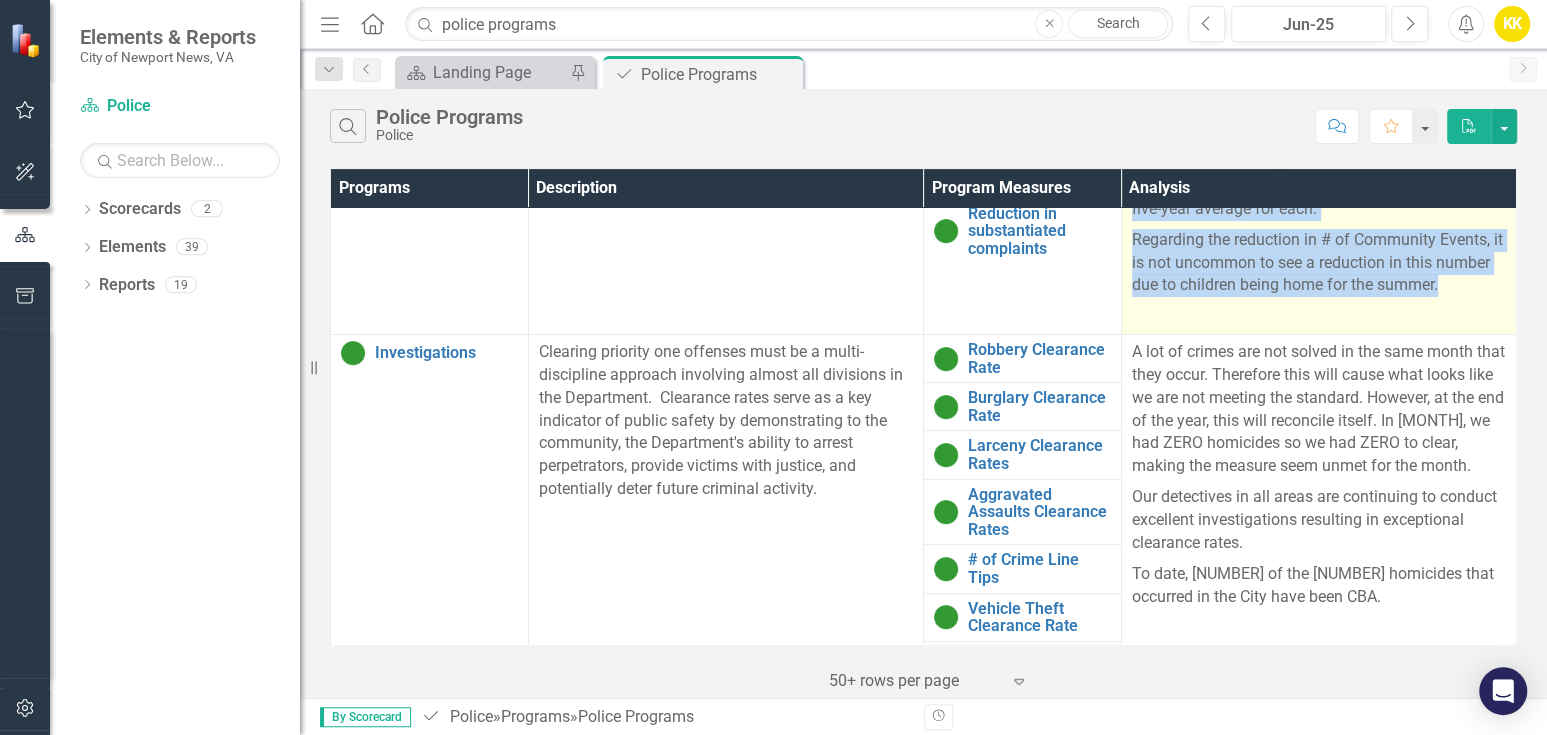 copy on "Homicides are cumulative from month to month, causing what looks like a monthly increase. But if you look at [MONTH] for [YEAR] we had a total of [NUMBER] homicides and [MONTH] of [YEAR], we had a total of [NUMBER] homicides - a [PERCENTAGE] REDUCTION.
We had [NUMBER] homicides through [MONTH] of [YEAR] and are currently at [NUMBER] for [YEAR].
Shootings are cumulative from month to month, causing what looks like a monthly increase. But if you look at [MONTH] for [YEAR] we had a total of [NUMBER] shootings and [MONTH] of [YEAR], we had a total of [NUMBER] shootings - or a [PERCENTAGE] REDUCTION.
Goal is set by the average number of events held in [YEAR] and [YEAR] per month.
Updated Goals: The goal for homicides and shootings will be a [NUMBER]% decrease from the five-year average for each.
Regarding the reduction in # of Community Events, it is not uncommon to see a reduction in this number due to children being home for the summer." 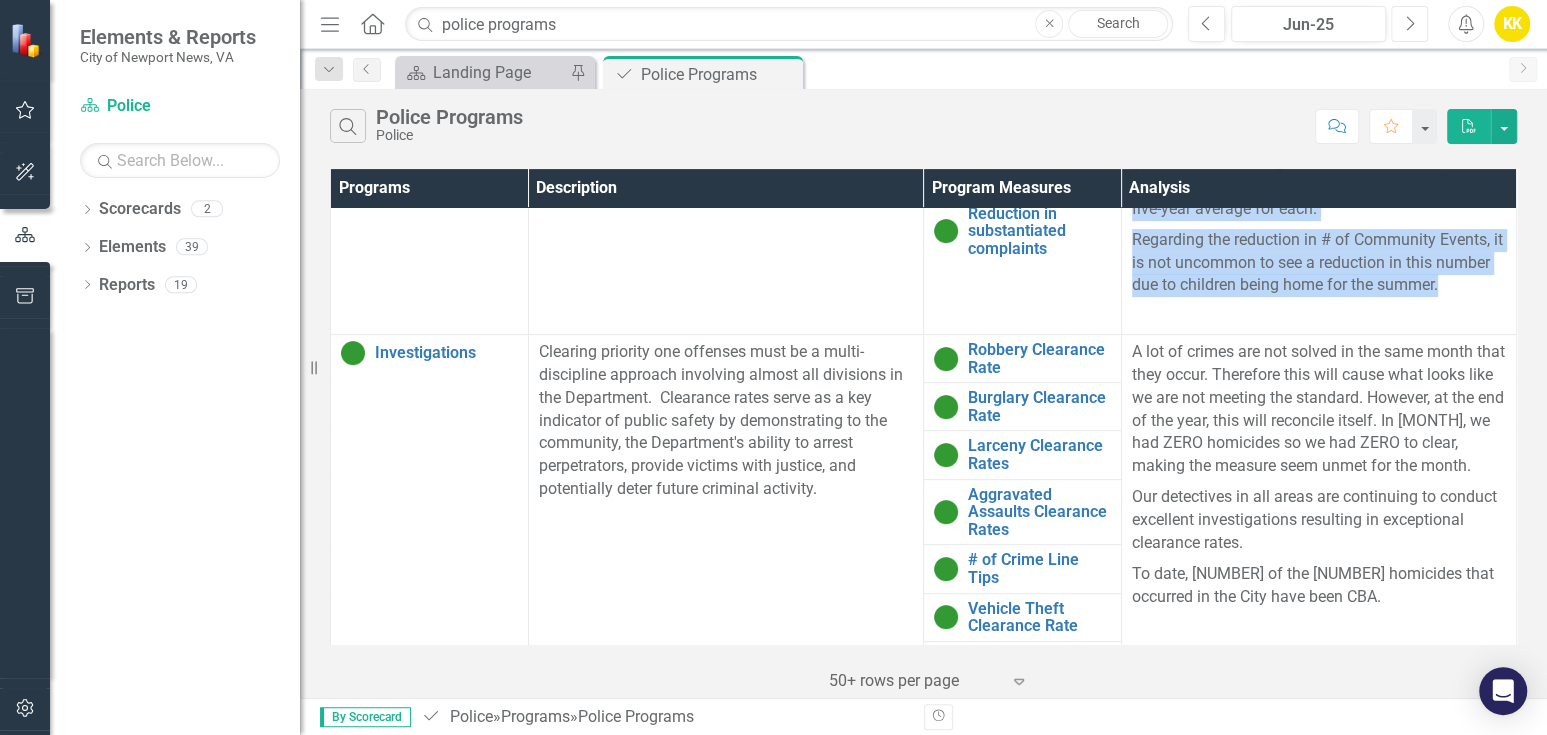 click on "Next" 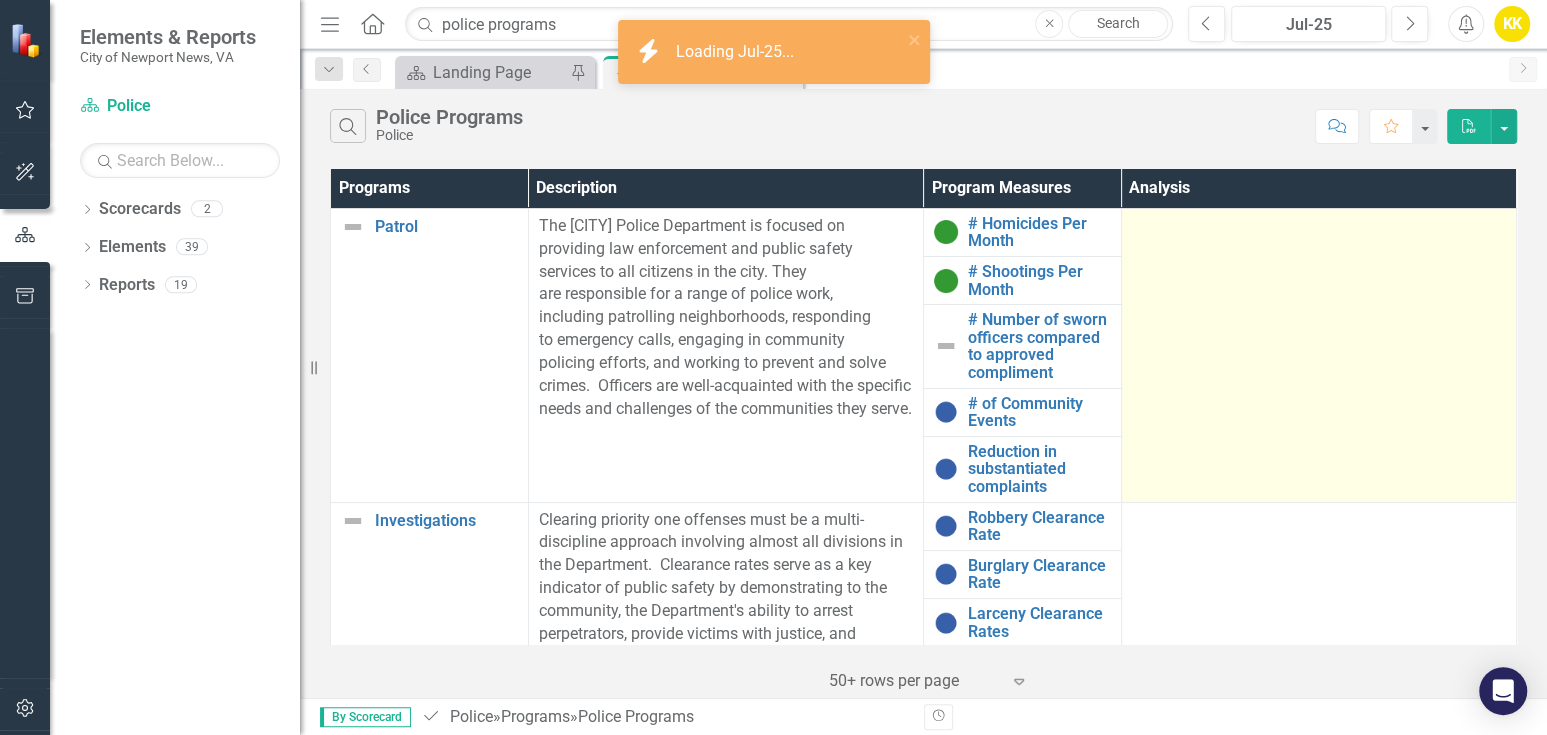 click at bounding box center (1319, 227) 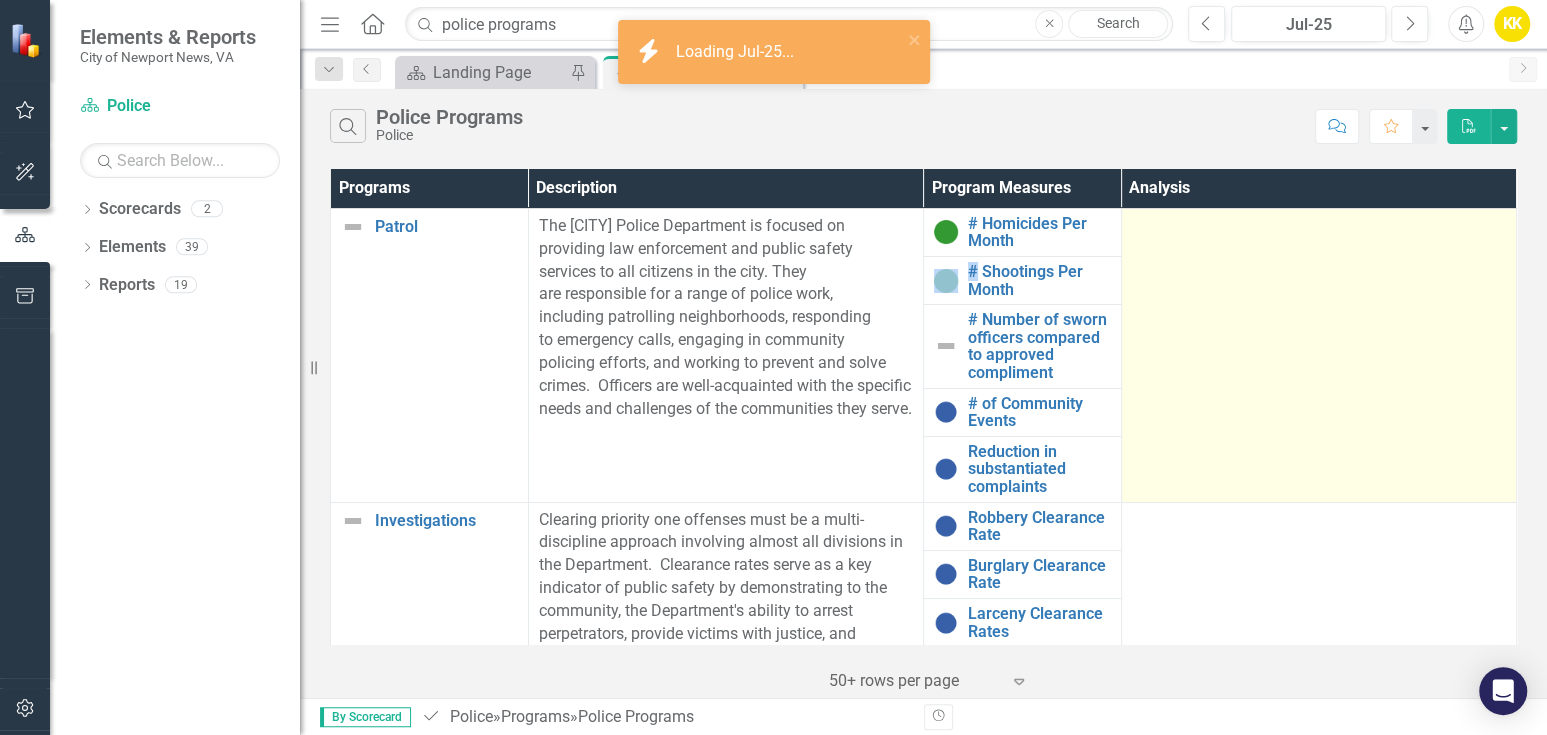 click at bounding box center (1319, 227) 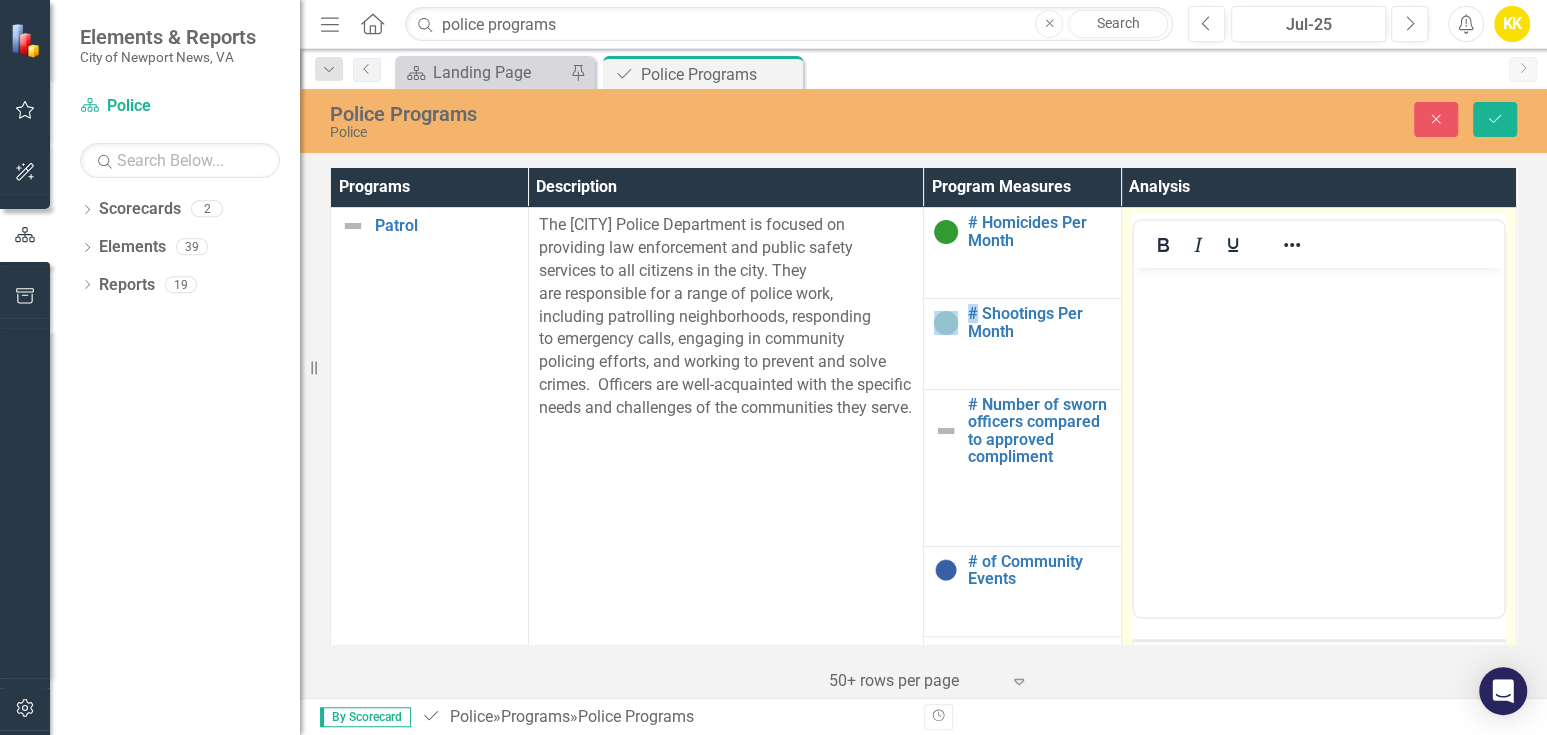 scroll, scrollTop: 0, scrollLeft: 0, axis: both 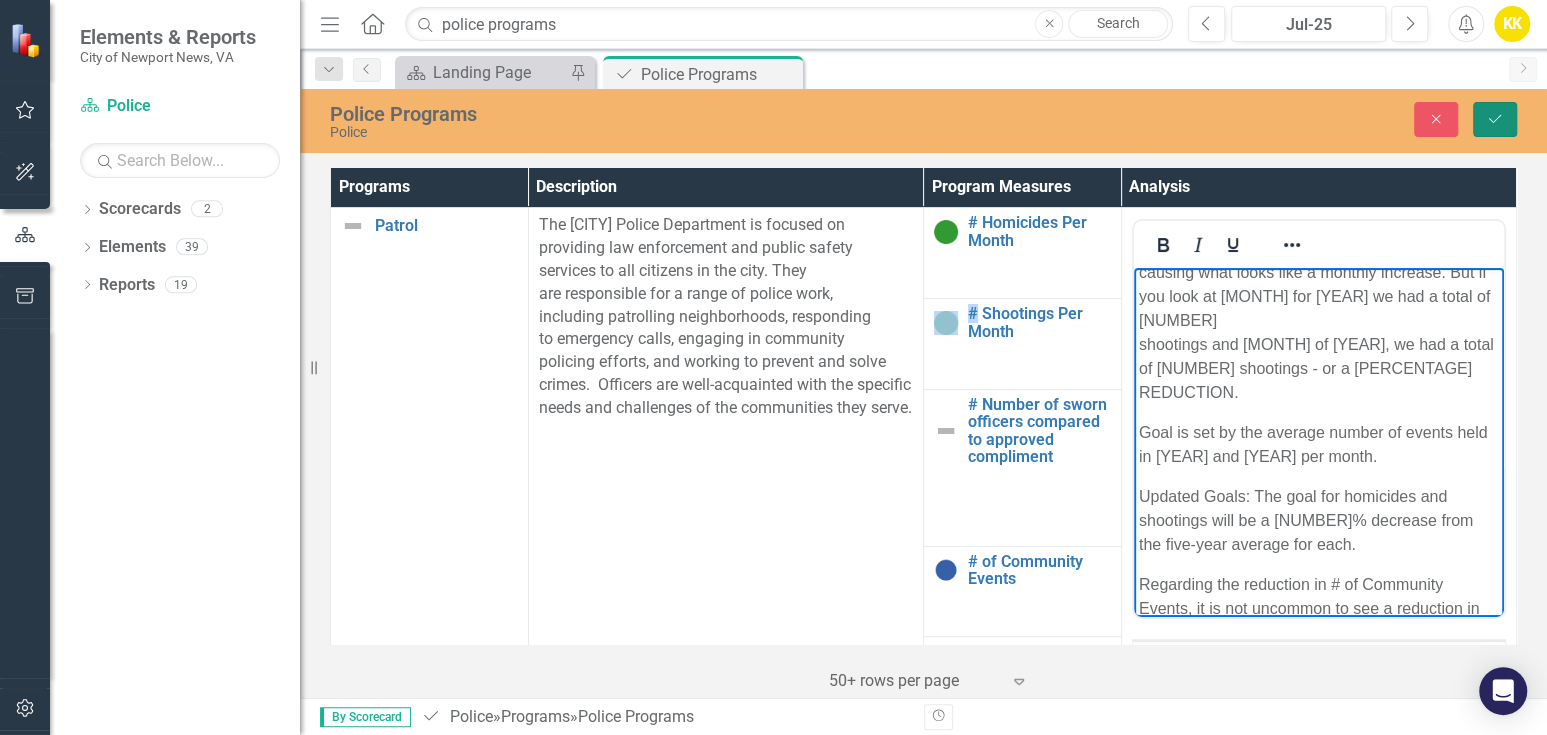 click on "Save" 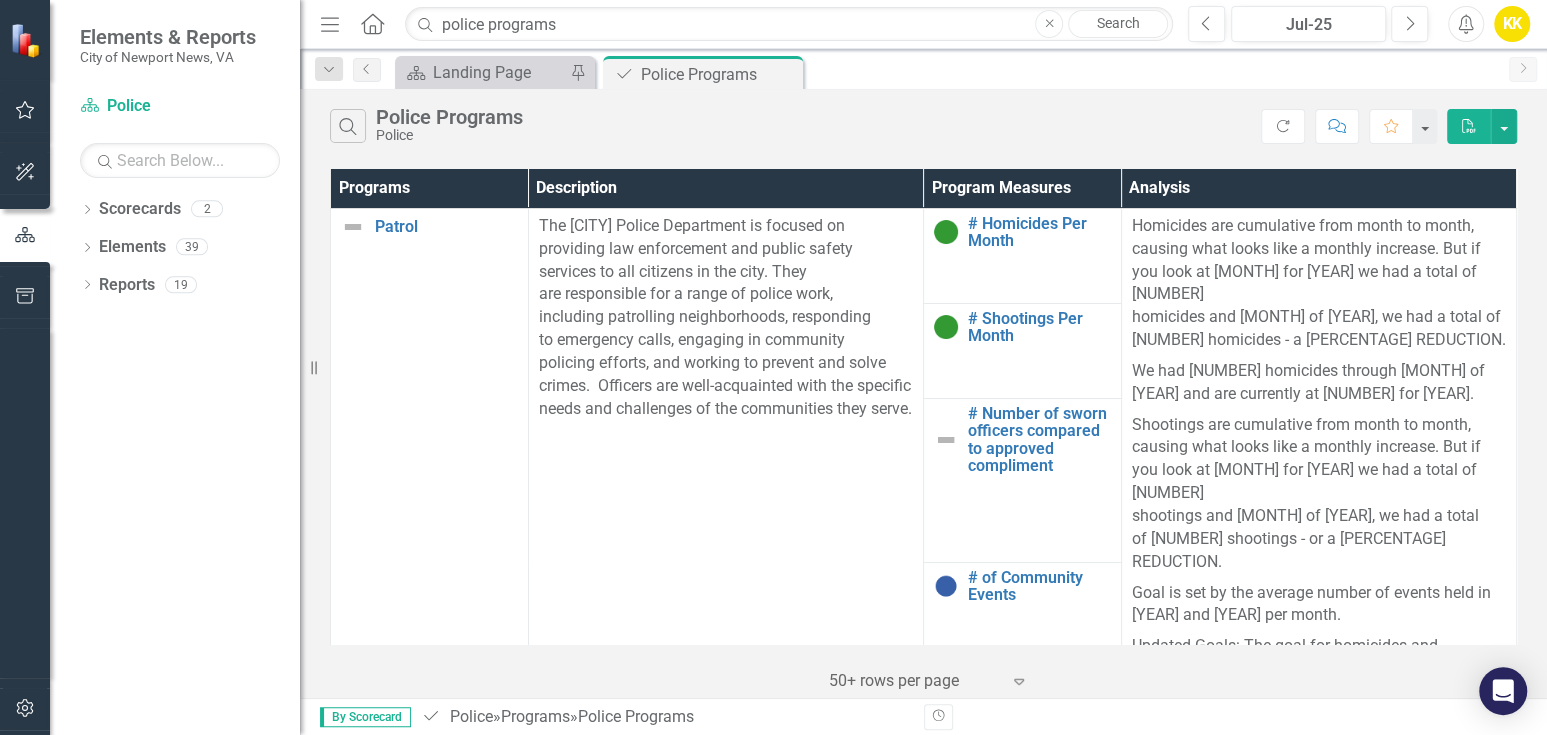 click on "Previous Jul-[YEAR] Next Alerts KK User Edit Profile Disable Sound Silence Alerts Help Support Center icon.tutorial Show Tutorials icon.portal Success Portal Logout Log Out" at bounding box center (1351, 24) 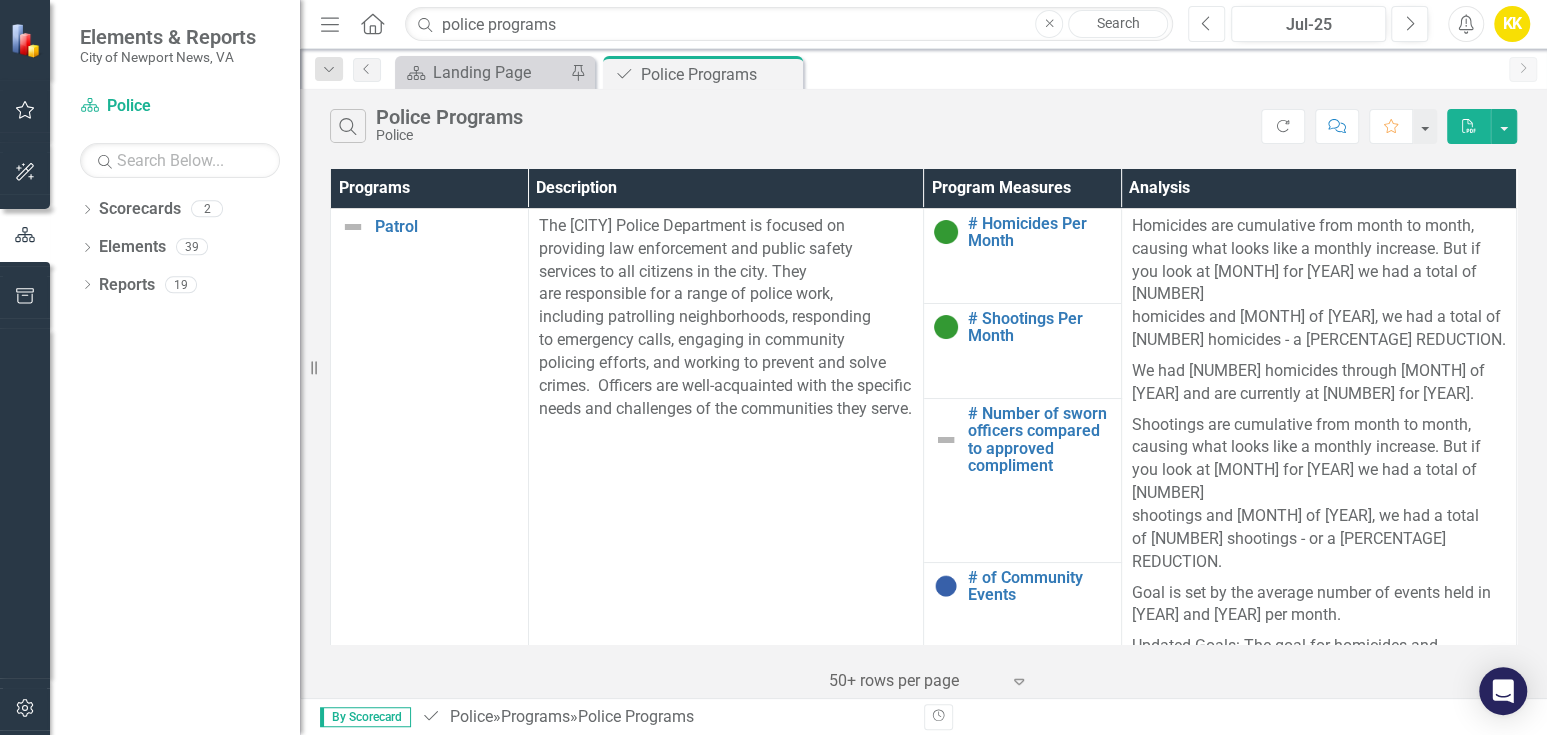 click on "Previous" 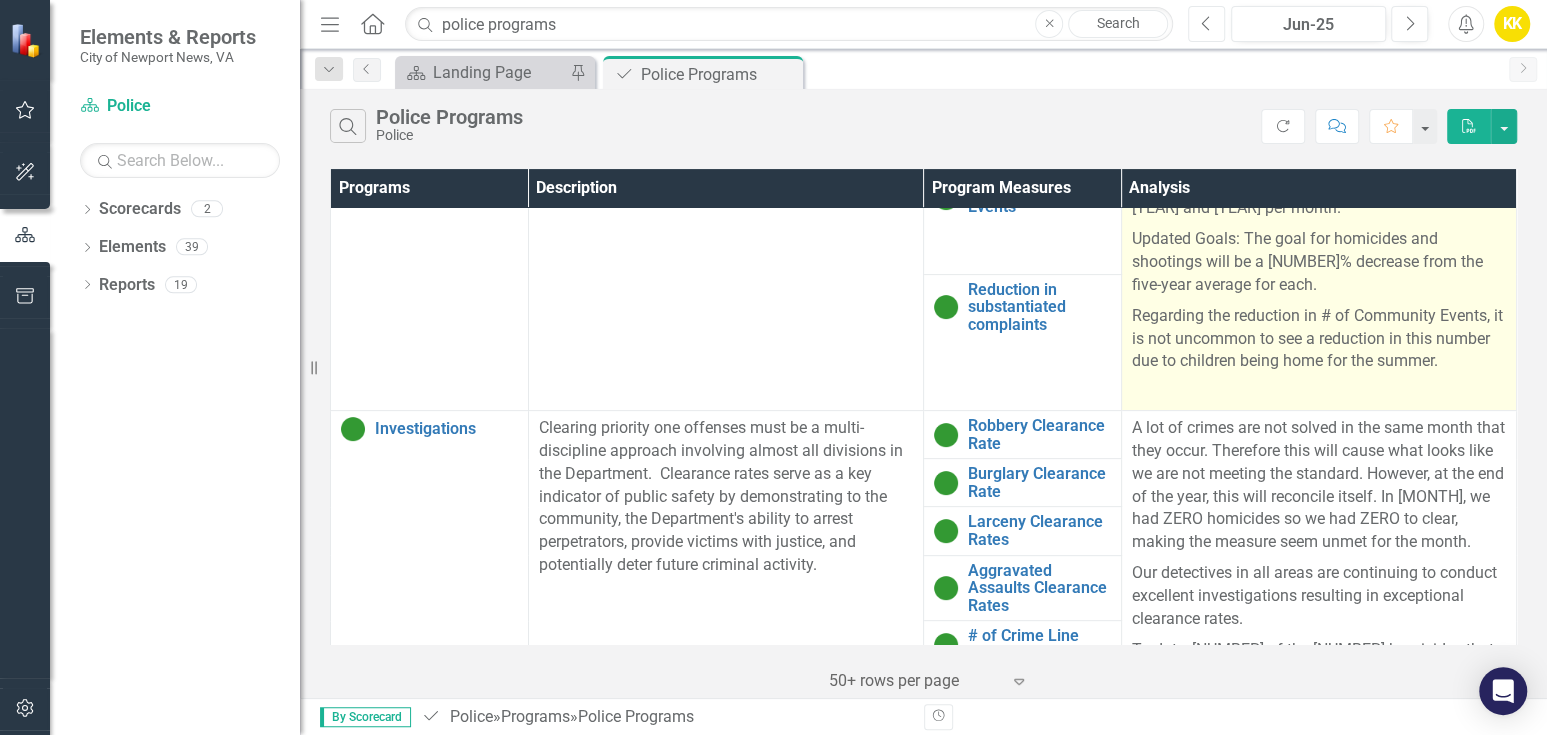 scroll, scrollTop: 444, scrollLeft: 0, axis: vertical 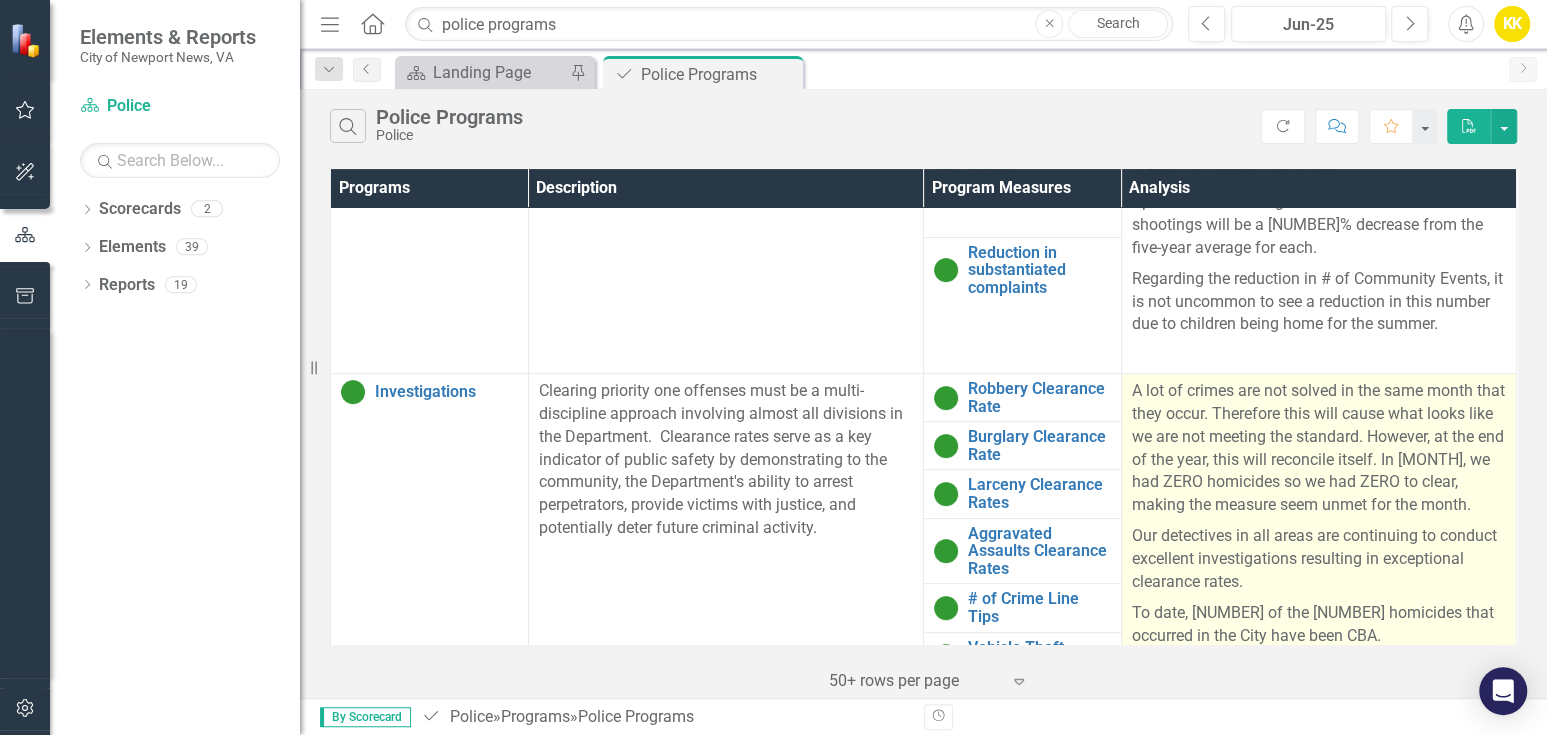 click on "A lot of crimes are not solved in the same month that they occur. Therefore this will cause what looks like we are not meeting the standard. However, at the end of the year, this will reconcile itself. In [MONTH], we had ZERO homicides so we had ZERO to clear, making the measure seem unmet for the month." at bounding box center (1319, 450) 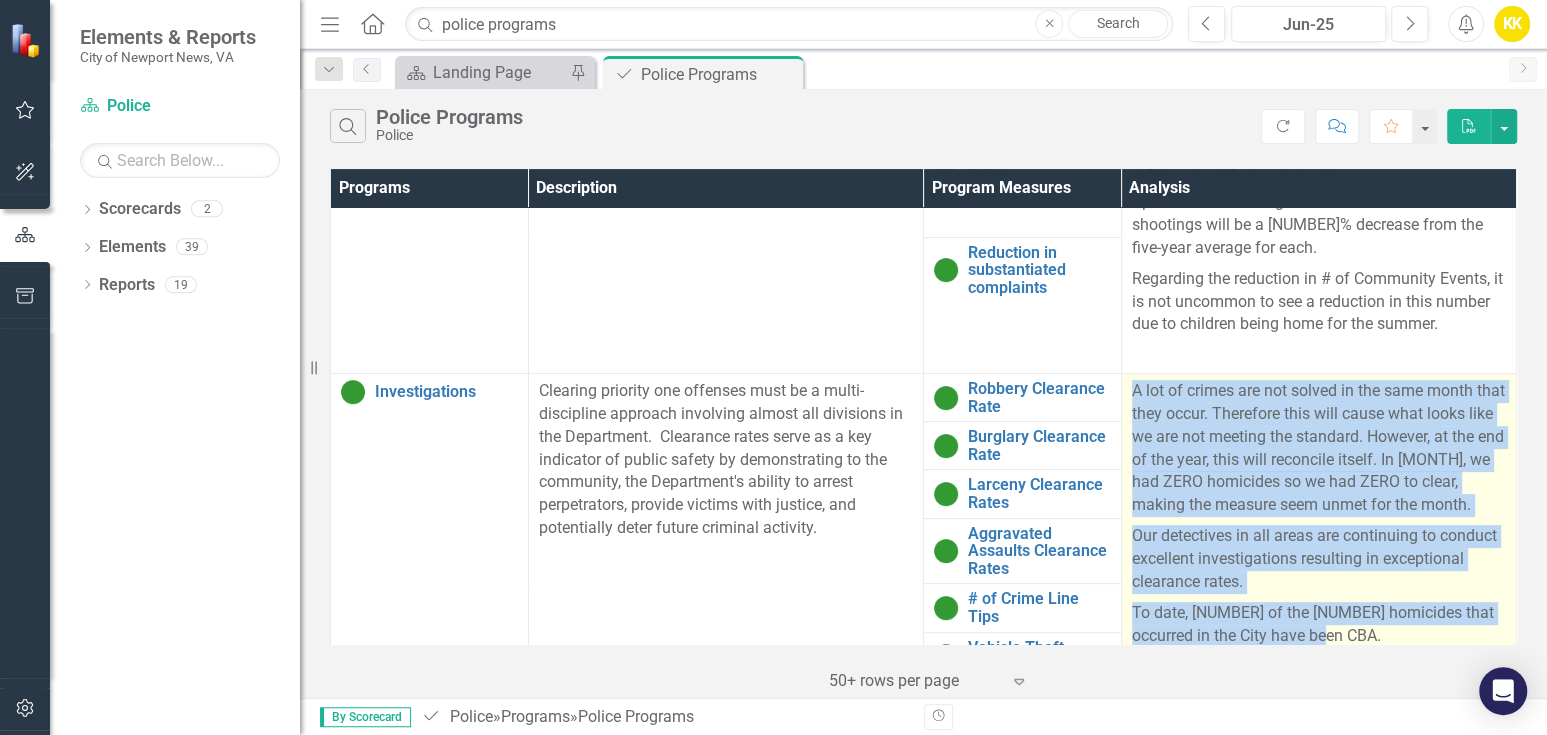 drag, startPoint x: 1125, startPoint y: 319, endPoint x: 1376, endPoint y: 604, distance: 379.771 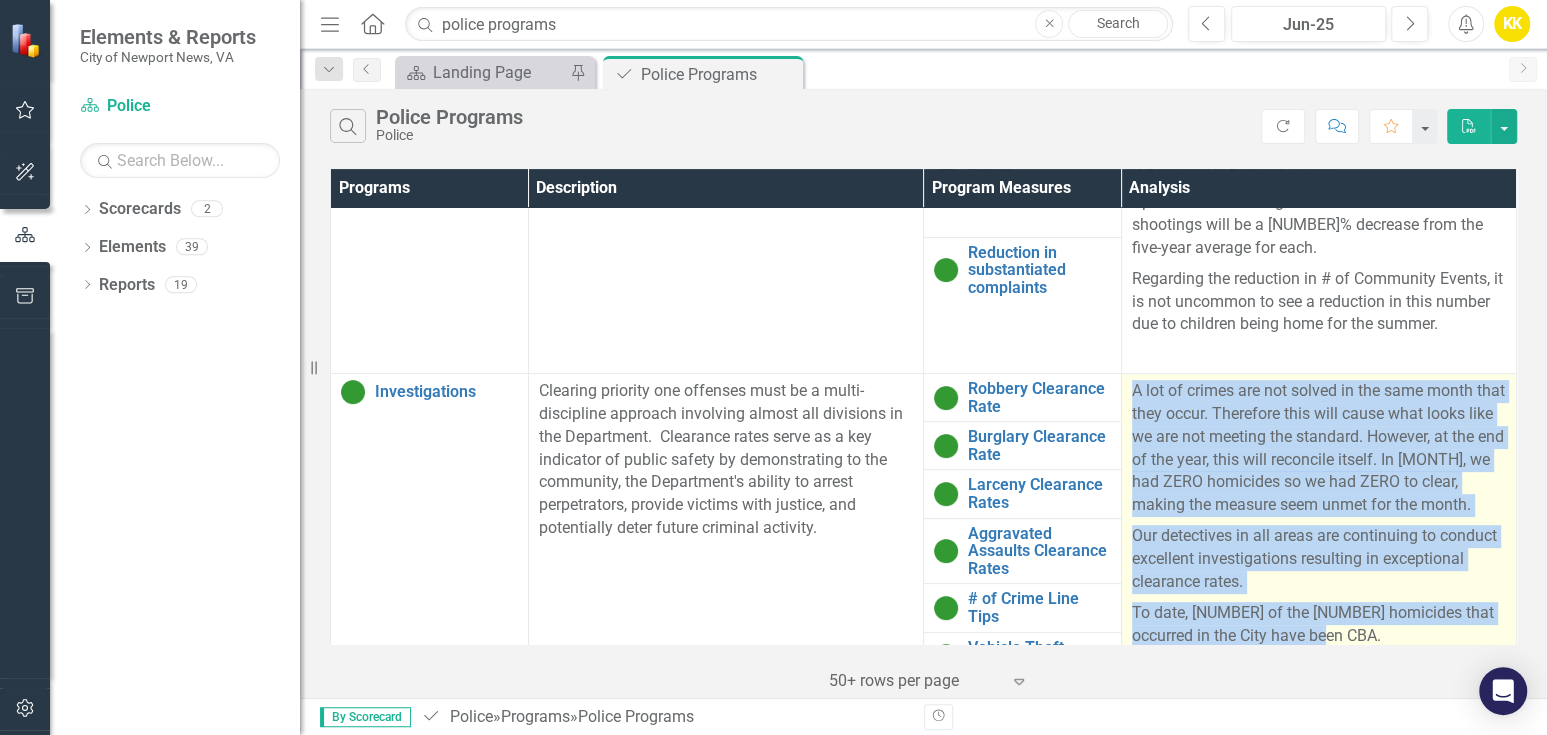 click on "A lot of crimes are not solved in the same month that they occur. Therefore this will cause what looks like we are not meeting the standard. However, at the end of the year, this will reconcile itself. In [MONTH], we had ZERO homicides so we had ZERO to clear, making the measure seem unmet for the month.
Our detectives in all areas are continuing to conduct excellent investigations resulting in exceptional clearance rates.
To date, [NUMBER] of the [NUMBER] homicides that occurred in the City have been CBA." at bounding box center (1318, 575) 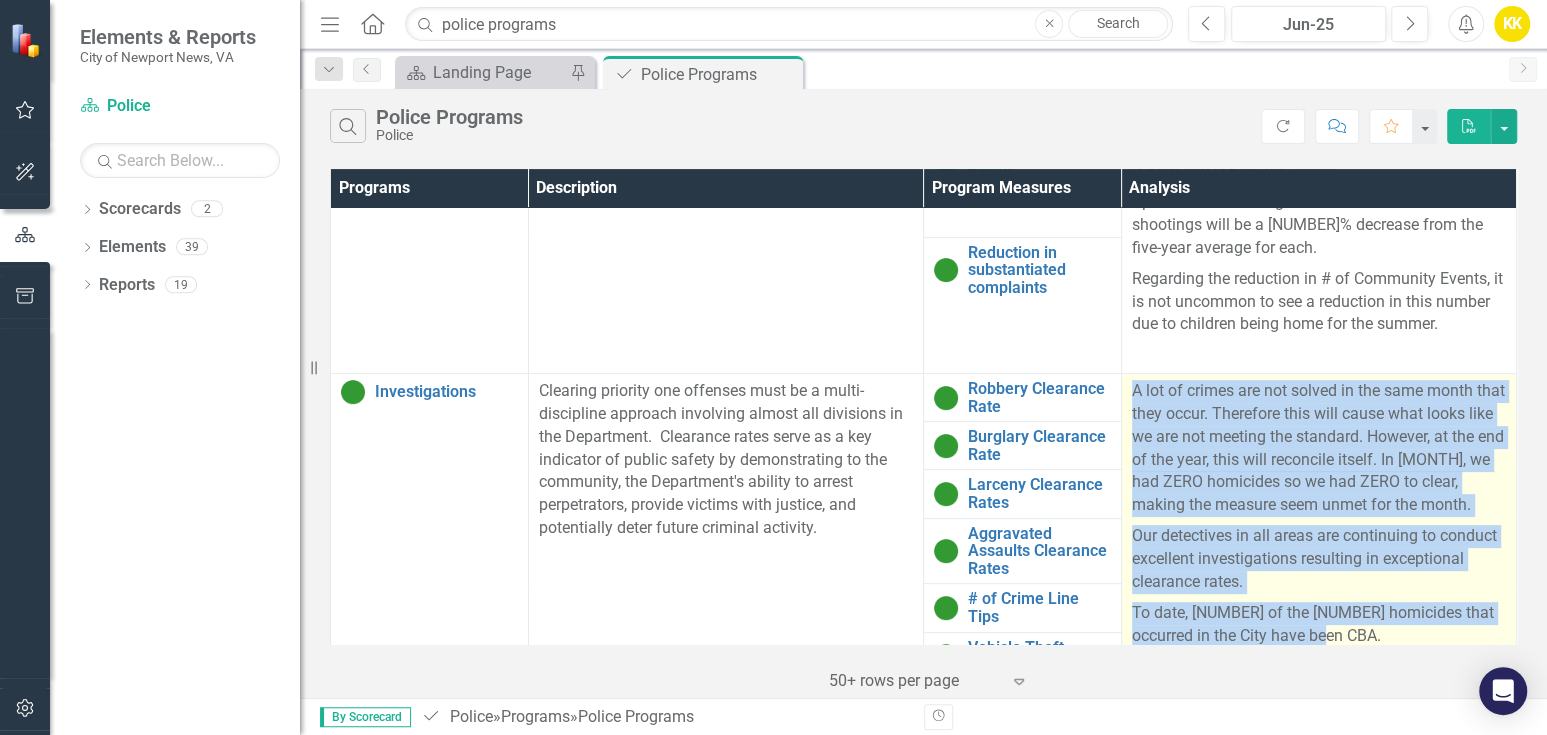 copy on "A lot of crimes are not solved in the same month that they occur. Therefore this will cause what looks like we are not meeting the standard. However, at the end of the year, this will reconcile itself. In [MONTH], we had ZERO homicides so we had ZERO to clear, making the measure seem unmet for the month.
Our detectives in all areas are continuing to conduct excellent investigations resulting in exceptional clearance rates.
To date, [NUMBER] of the [NUMBER] homicides that occurred in the City have been CBA." 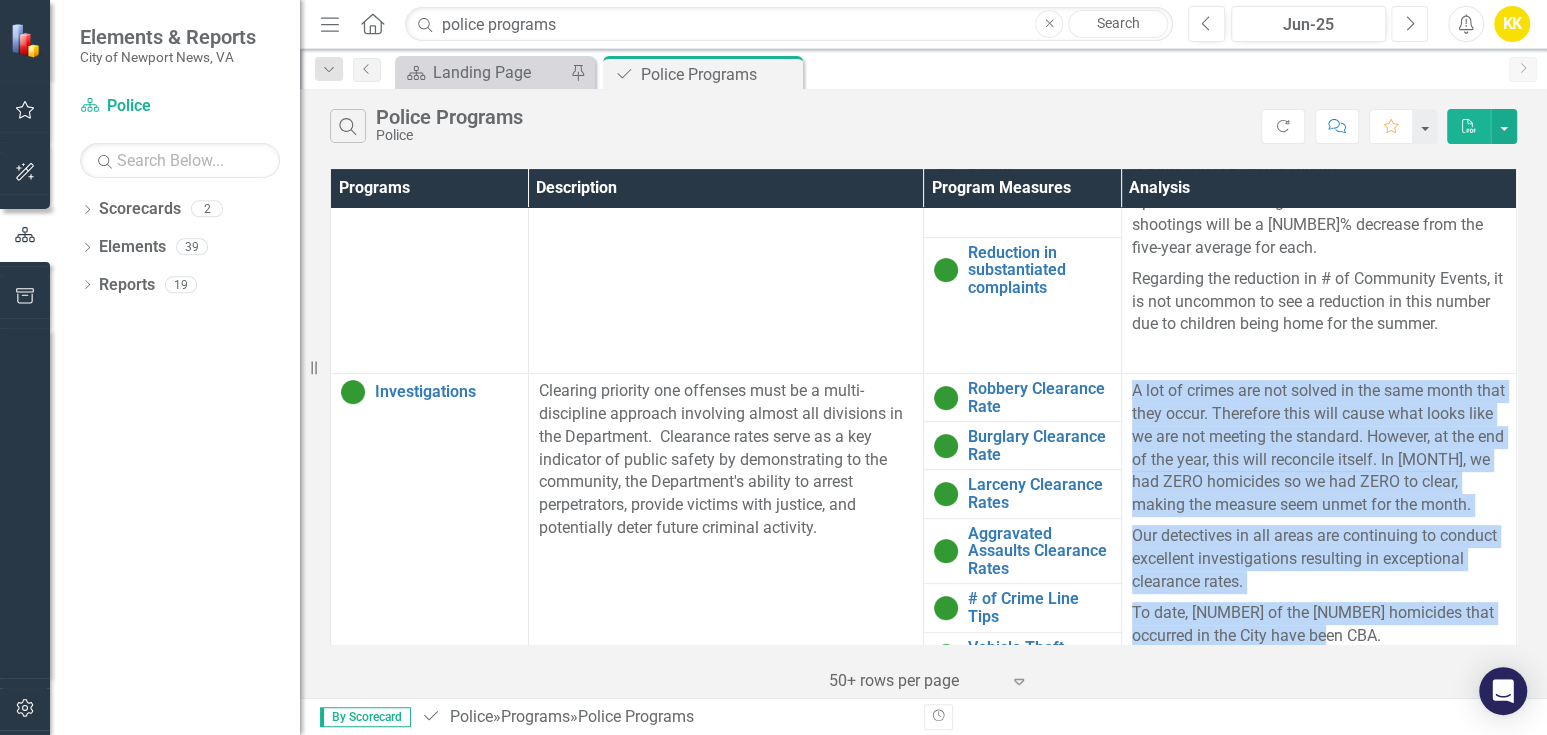 click on "Next" 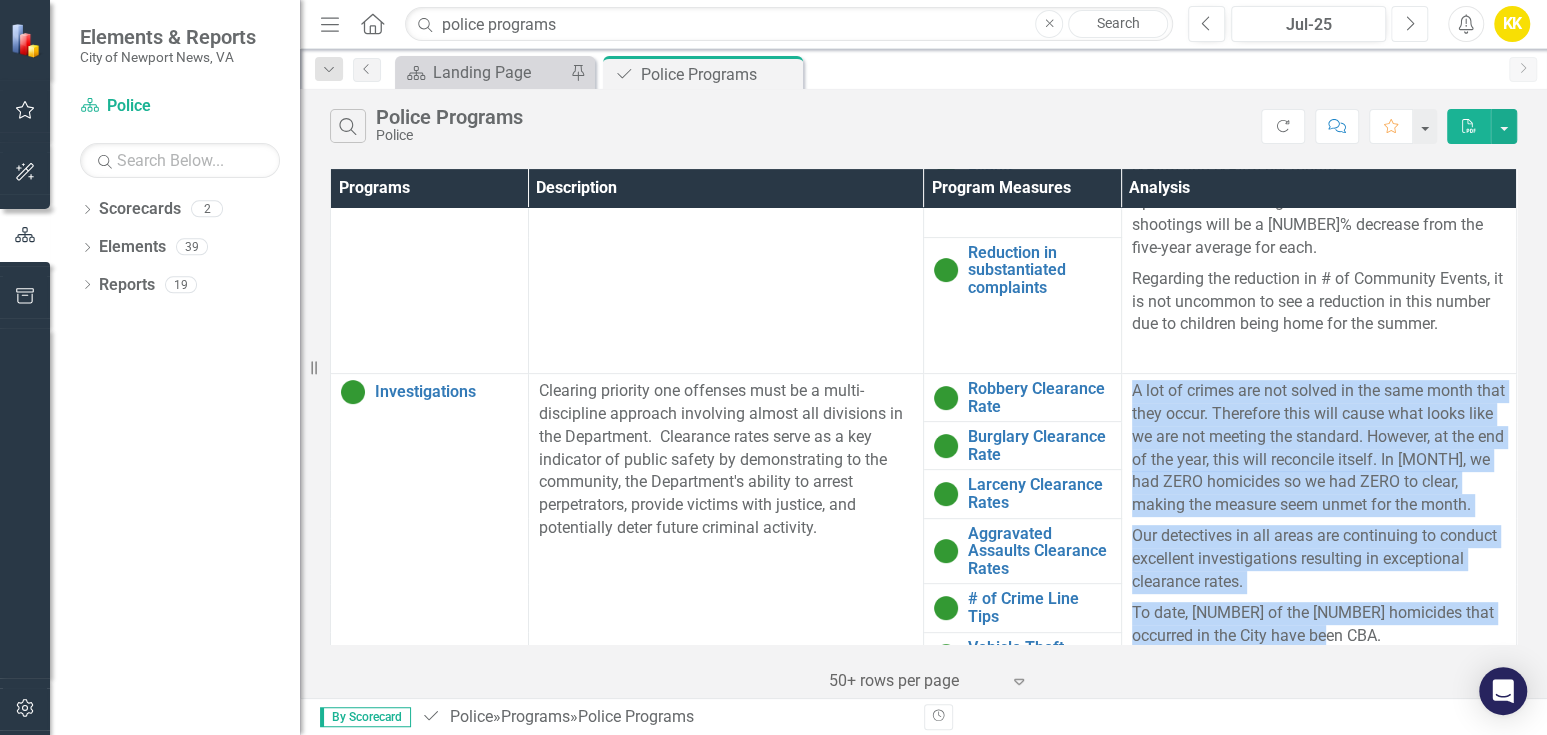 scroll, scrollTop: 0, scrollLeft: 0, axis: both 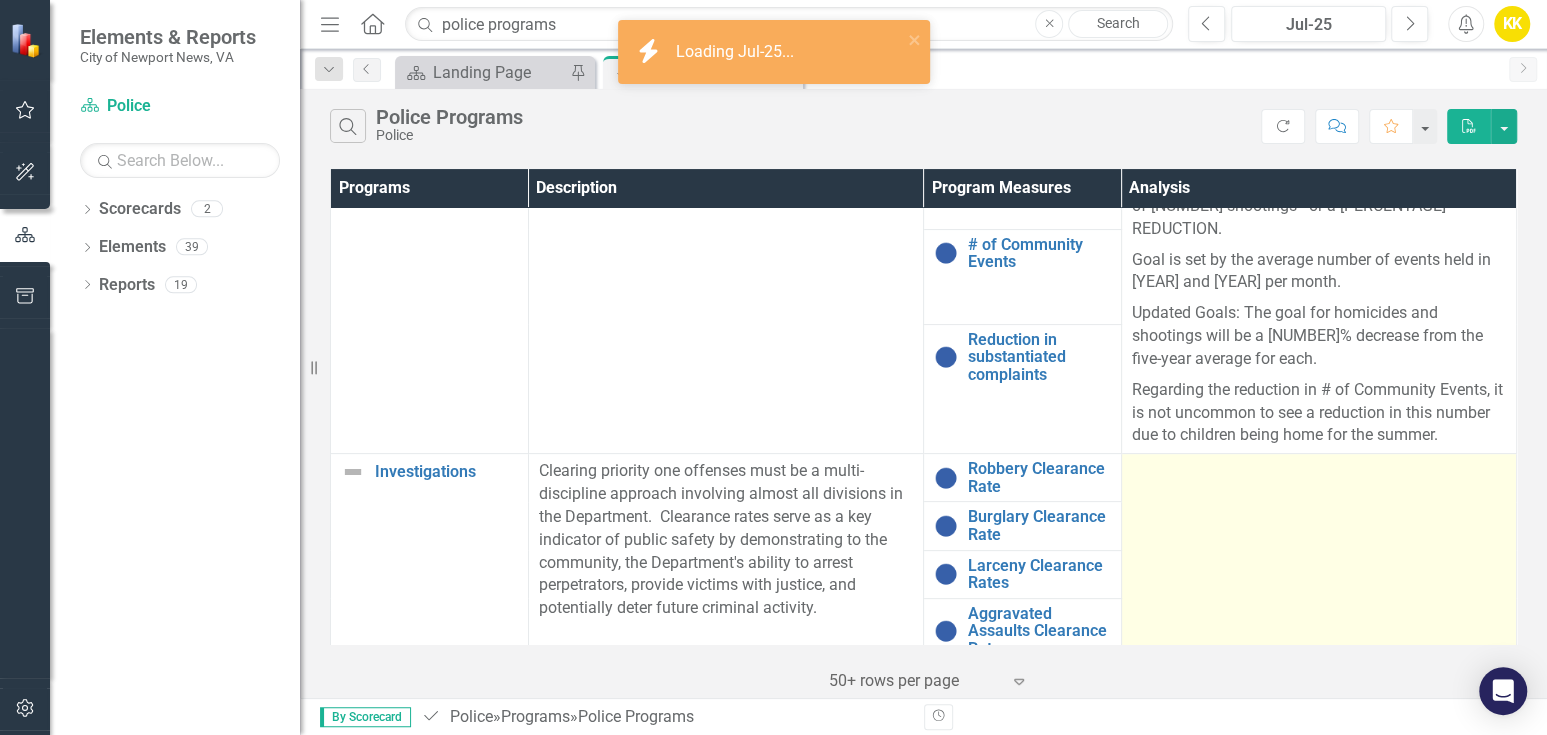 click at bounding box center [1318, 655] 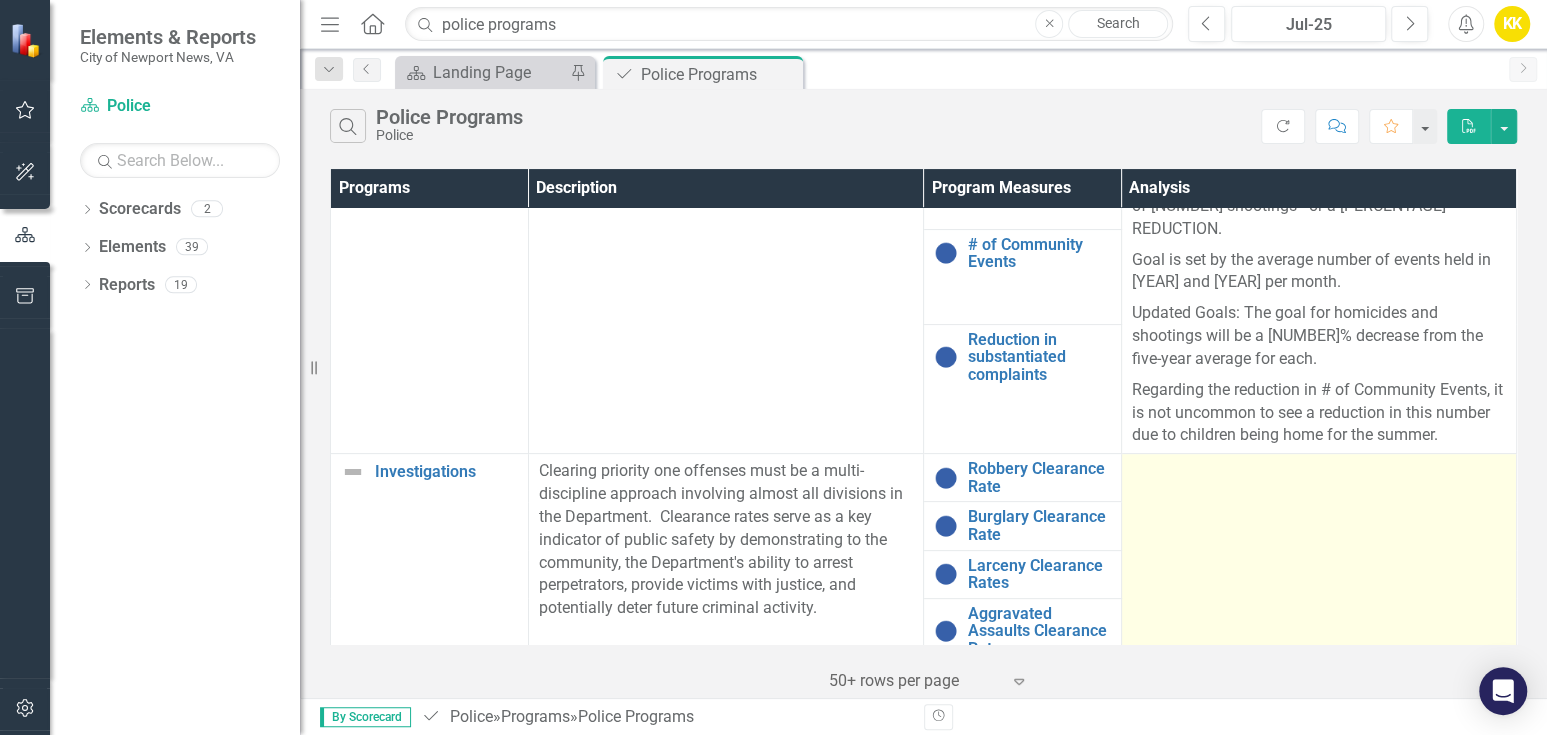 click at bounding box center (1319, 472) 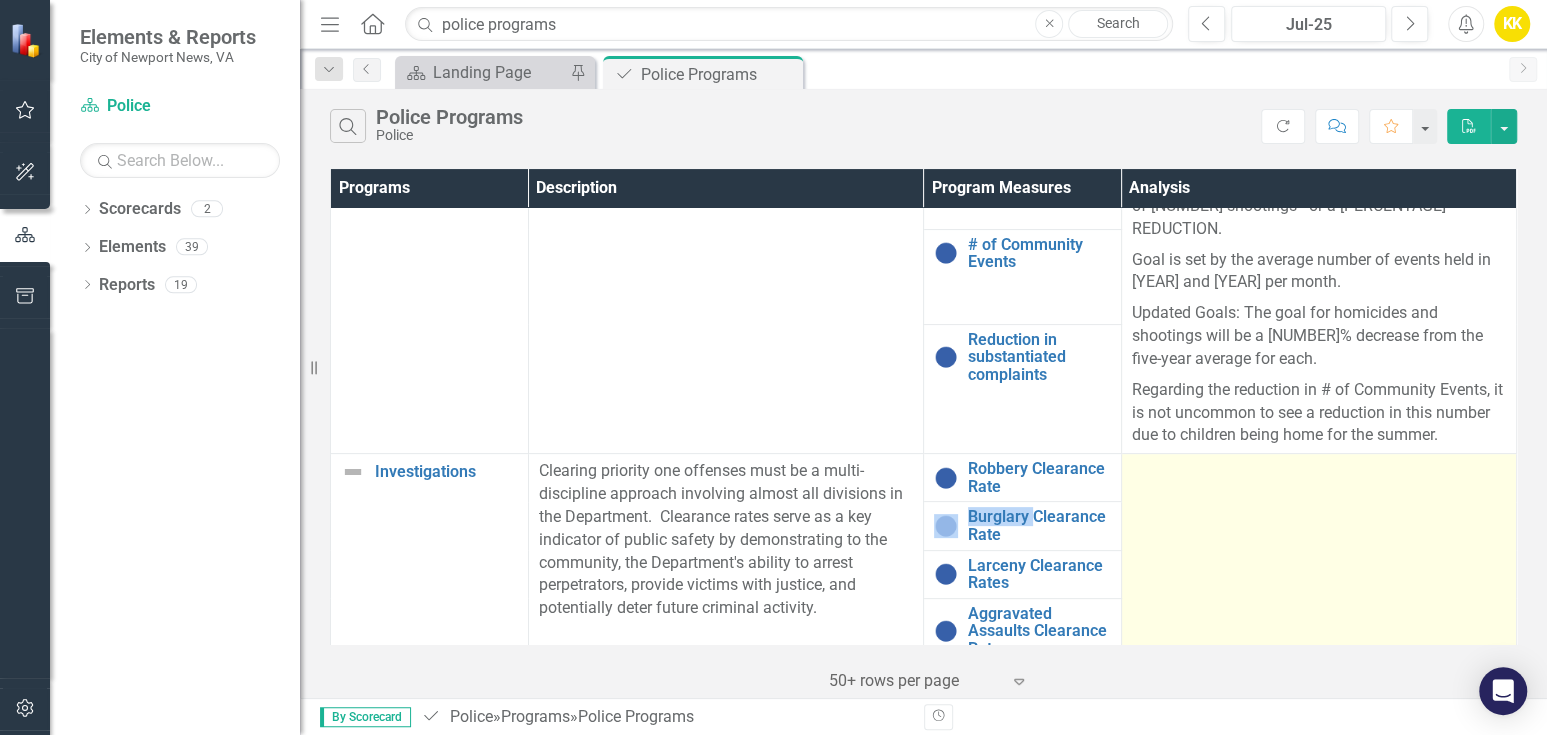 click at bounding box center [1319, 472] 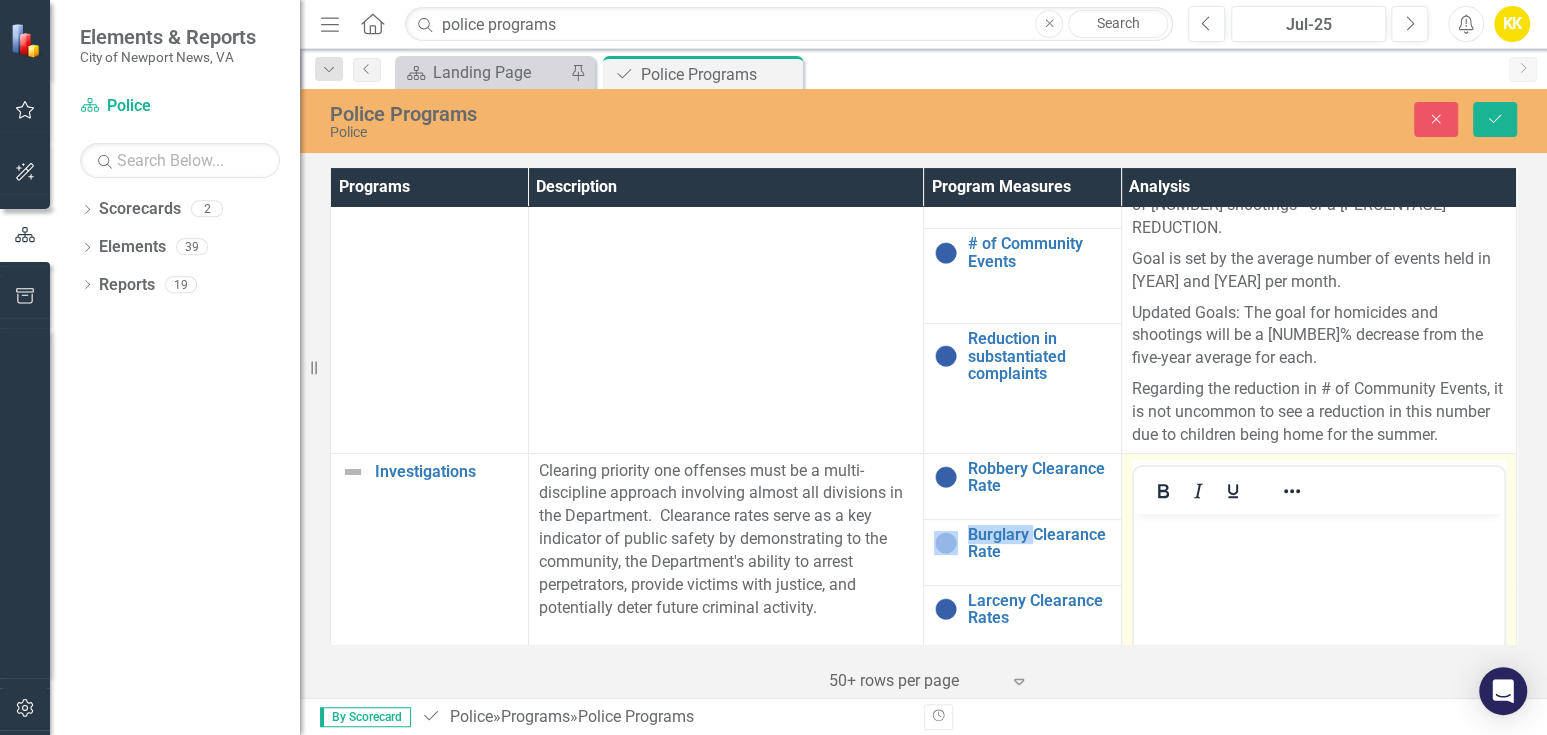 scroll, scrollTop: 0, scrollLeft: 0, axis: both 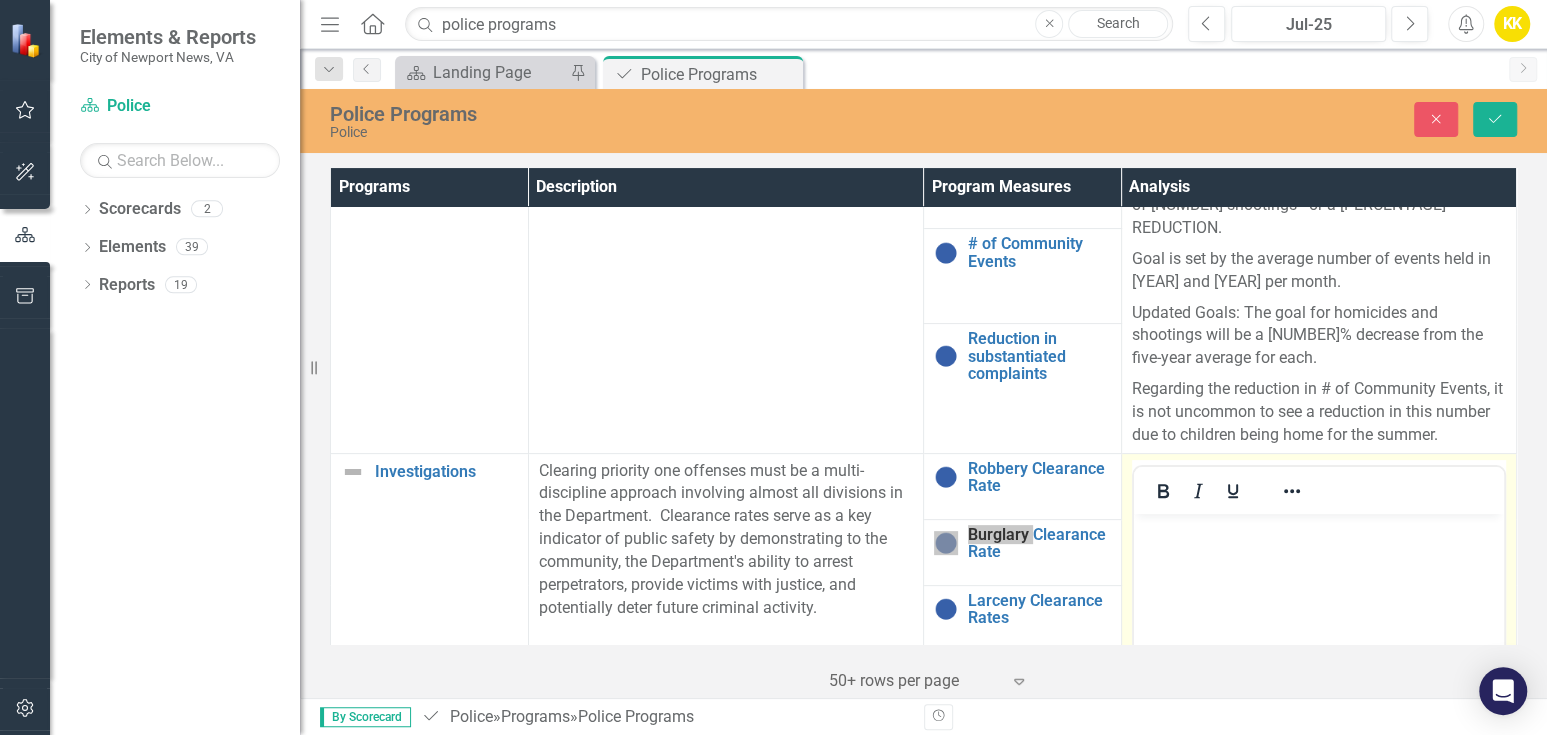 click at bounding box center [1318, 530] 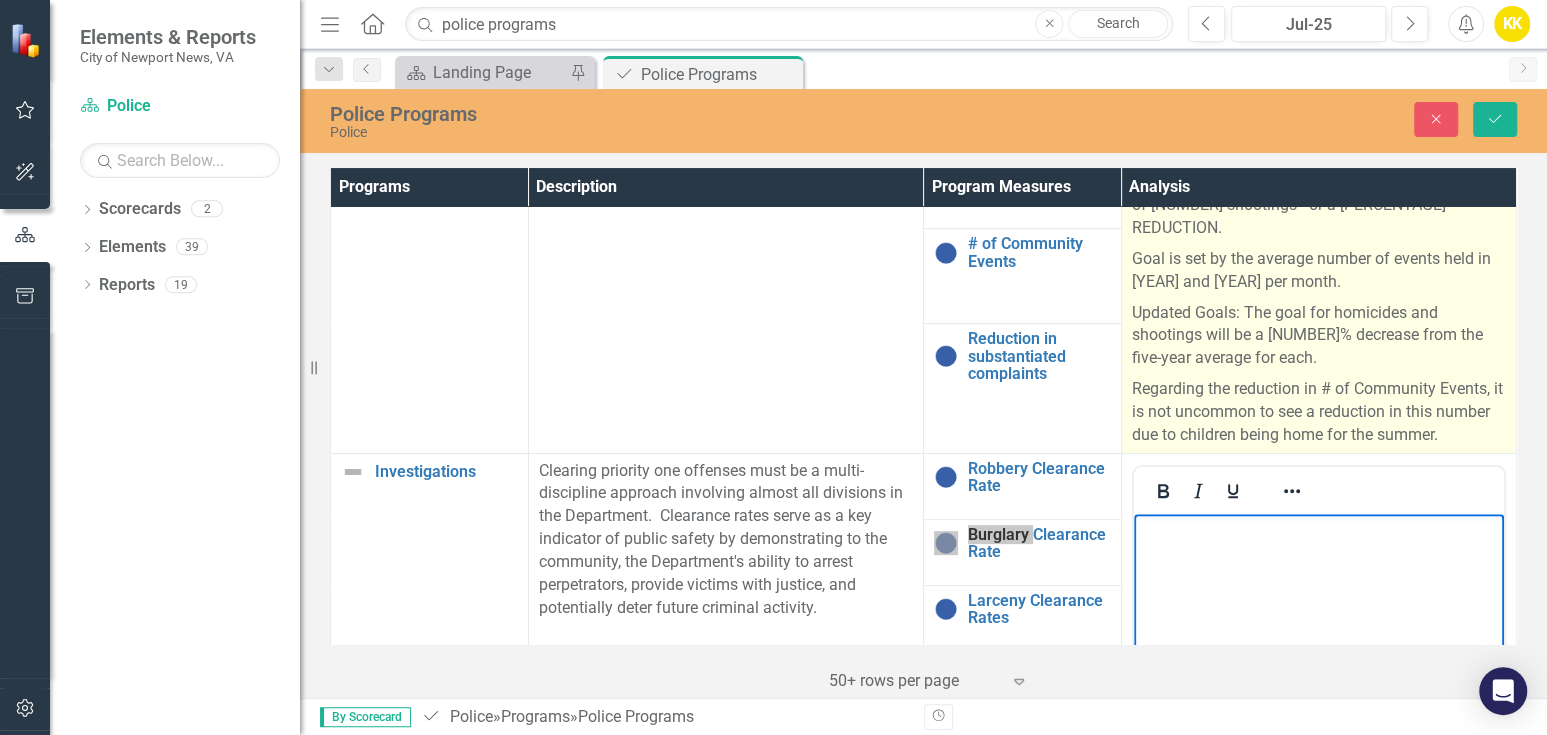 scroll, scrollTop: 436, scrollLeft: 0, axis: vertical 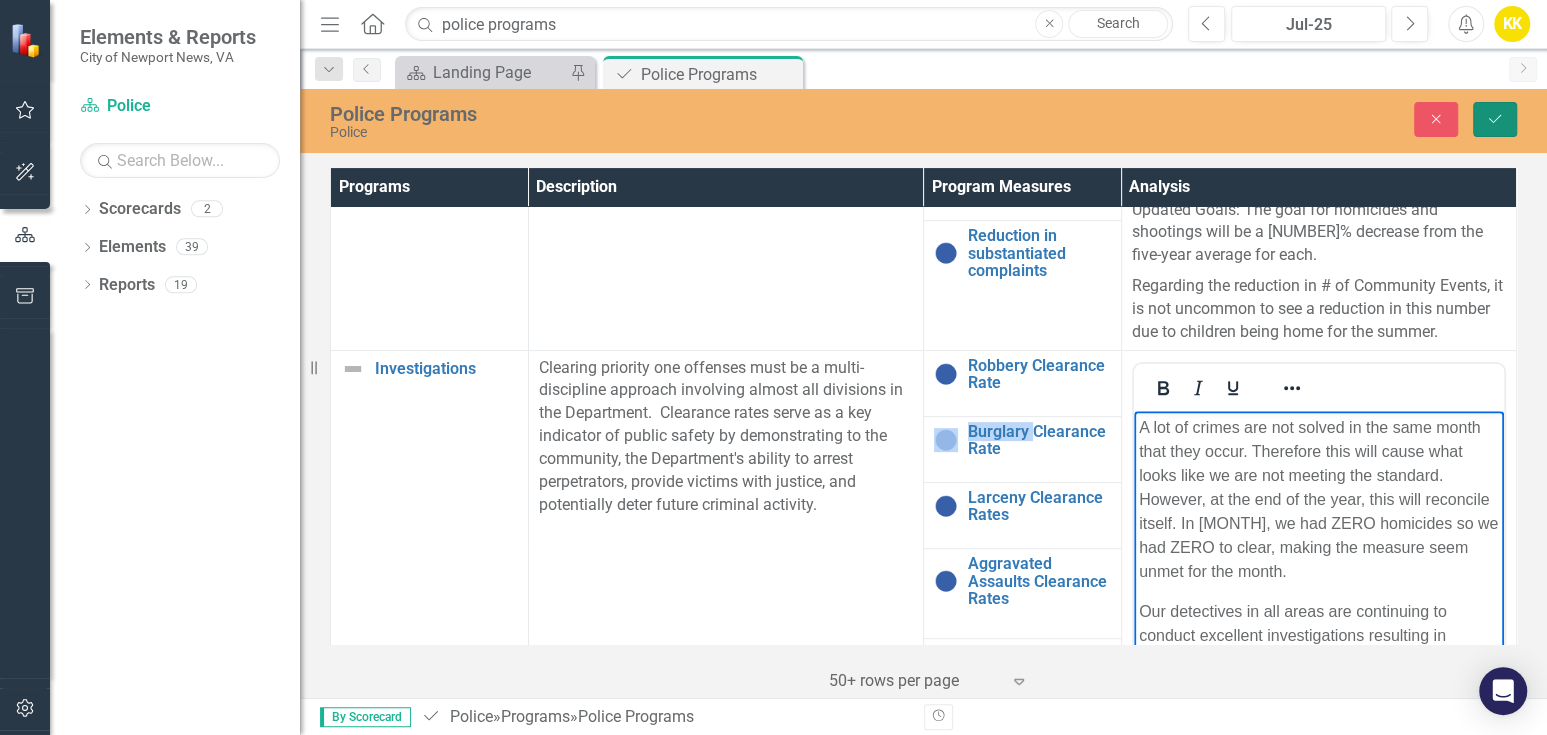 click on "Save" 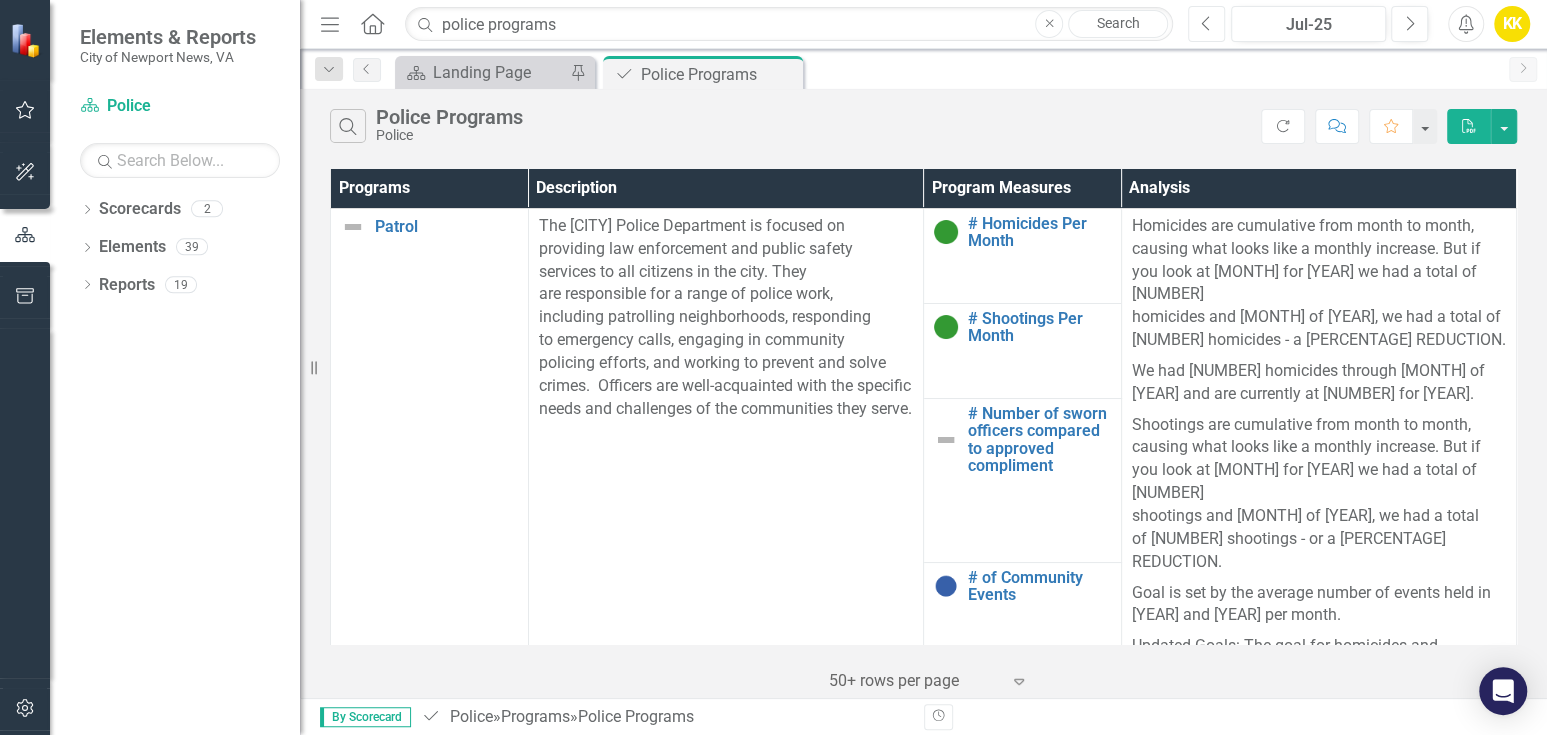 click 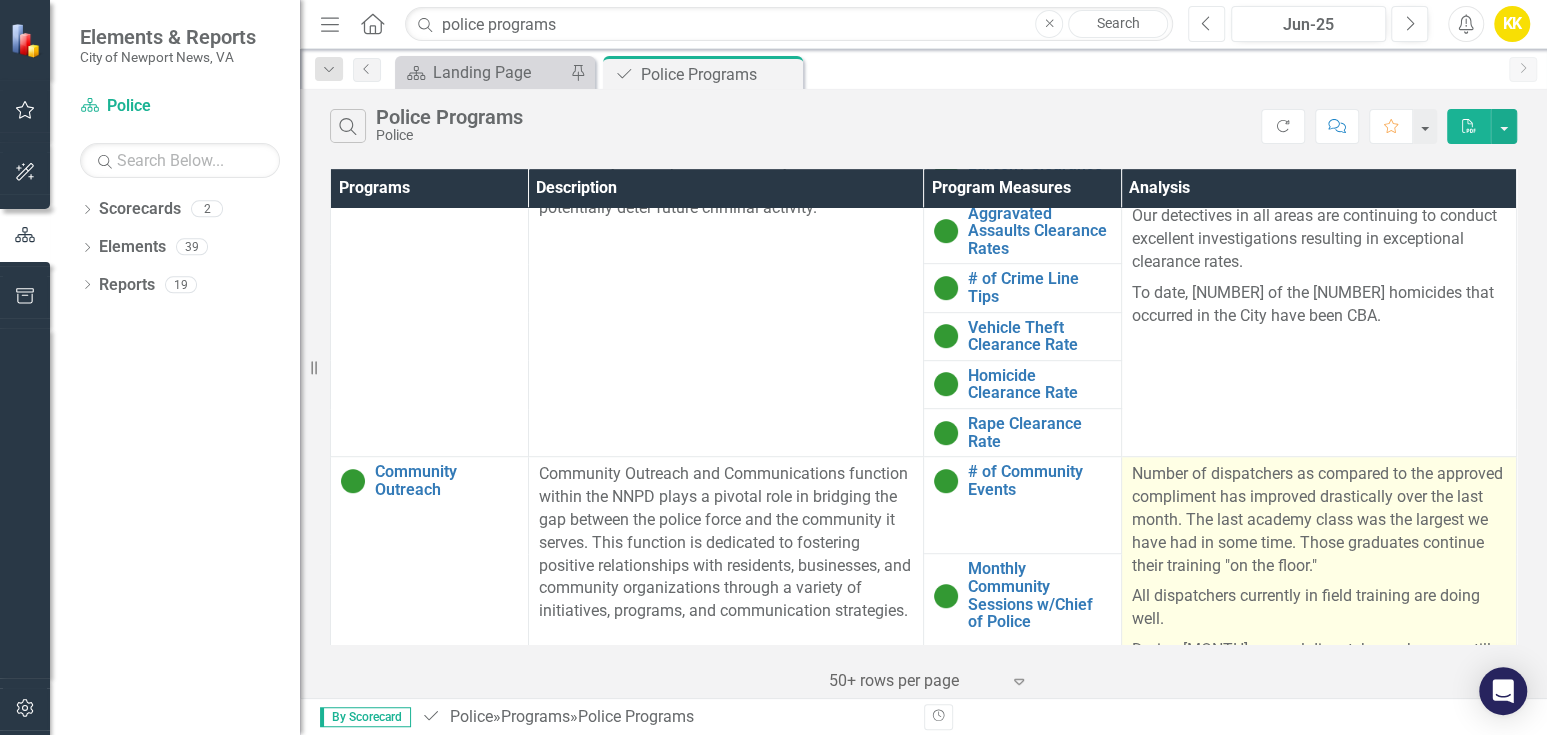 scroll, scrollTop: 888, scrollLeft: 0, axis: vertical 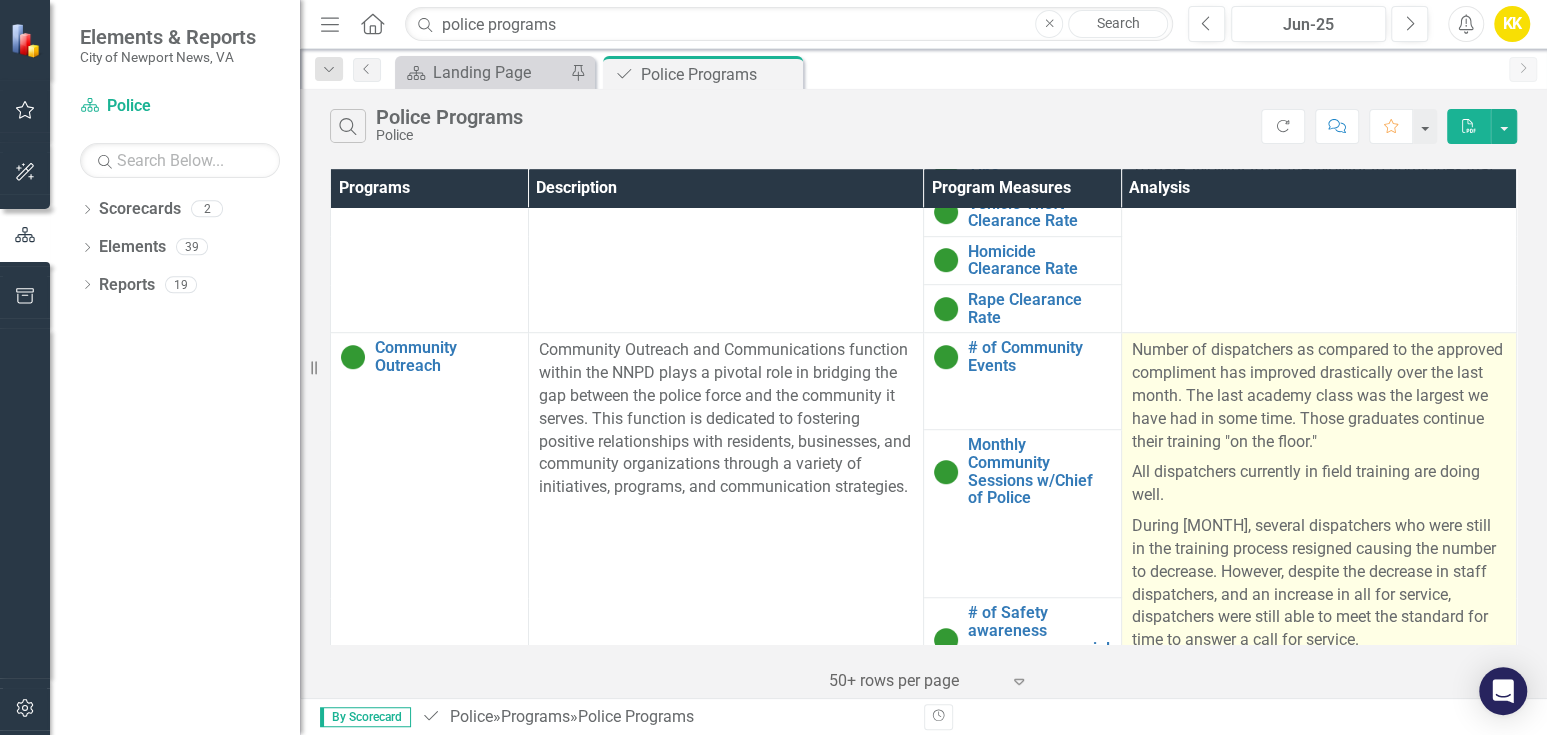 click on "All dispatchers currently in field training are doing well." at bounding box center (1319, 484) 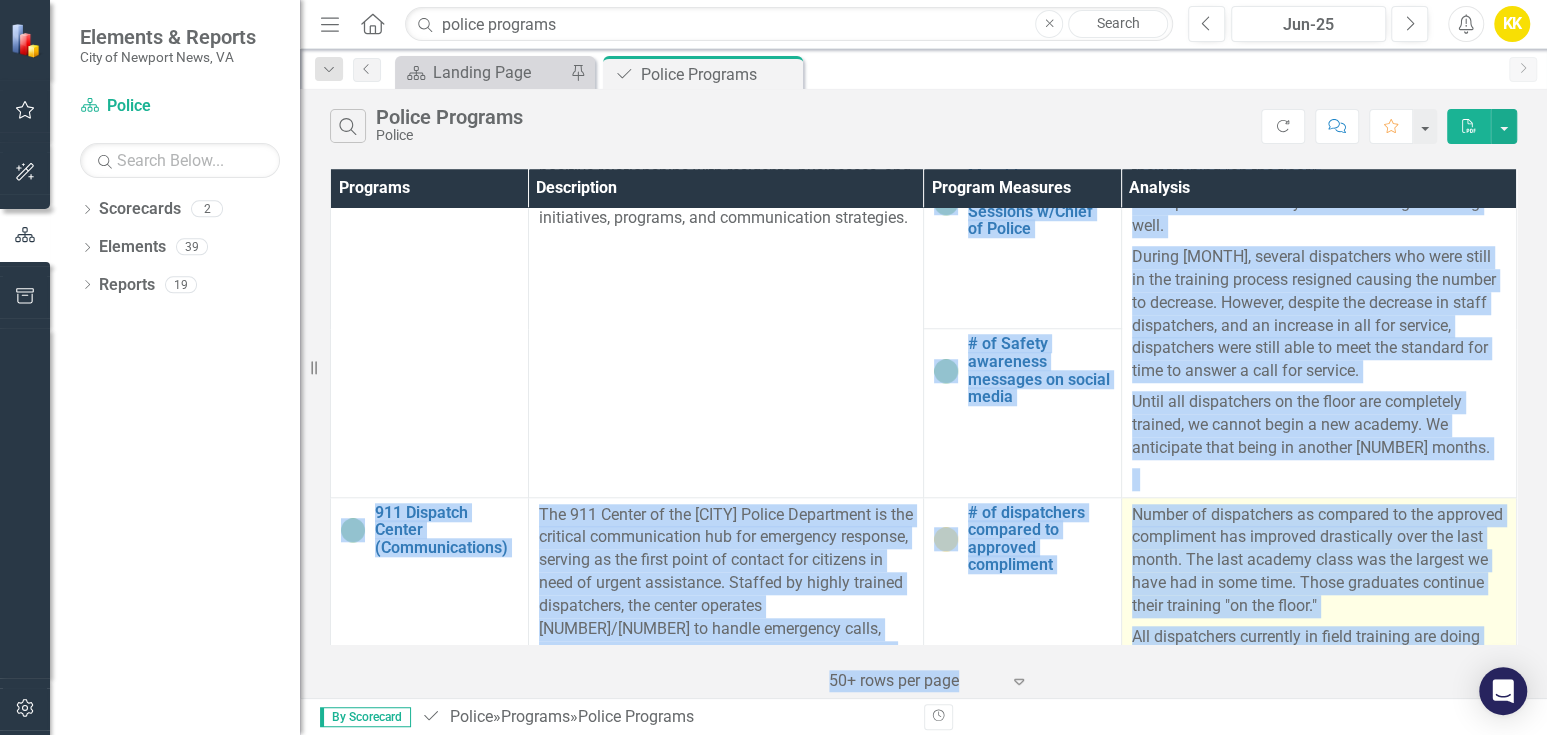 scroll, scrollTop: 1259, scrollLeft: 0, axis: vertical 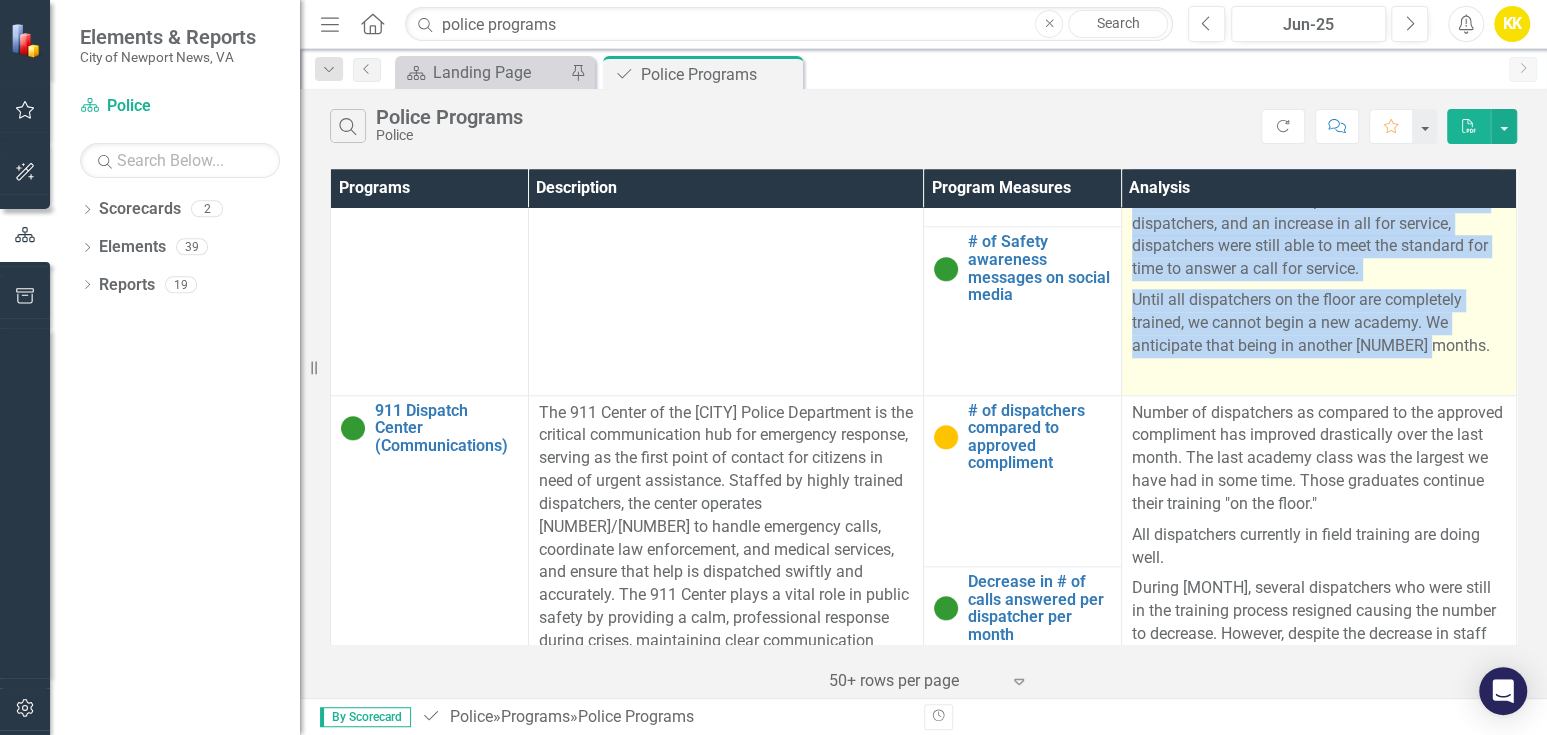 drag, startPoint x: 1125, startPoint y: 280, endPoint x: 1421, endPoint y: 284, distance: 296.02704 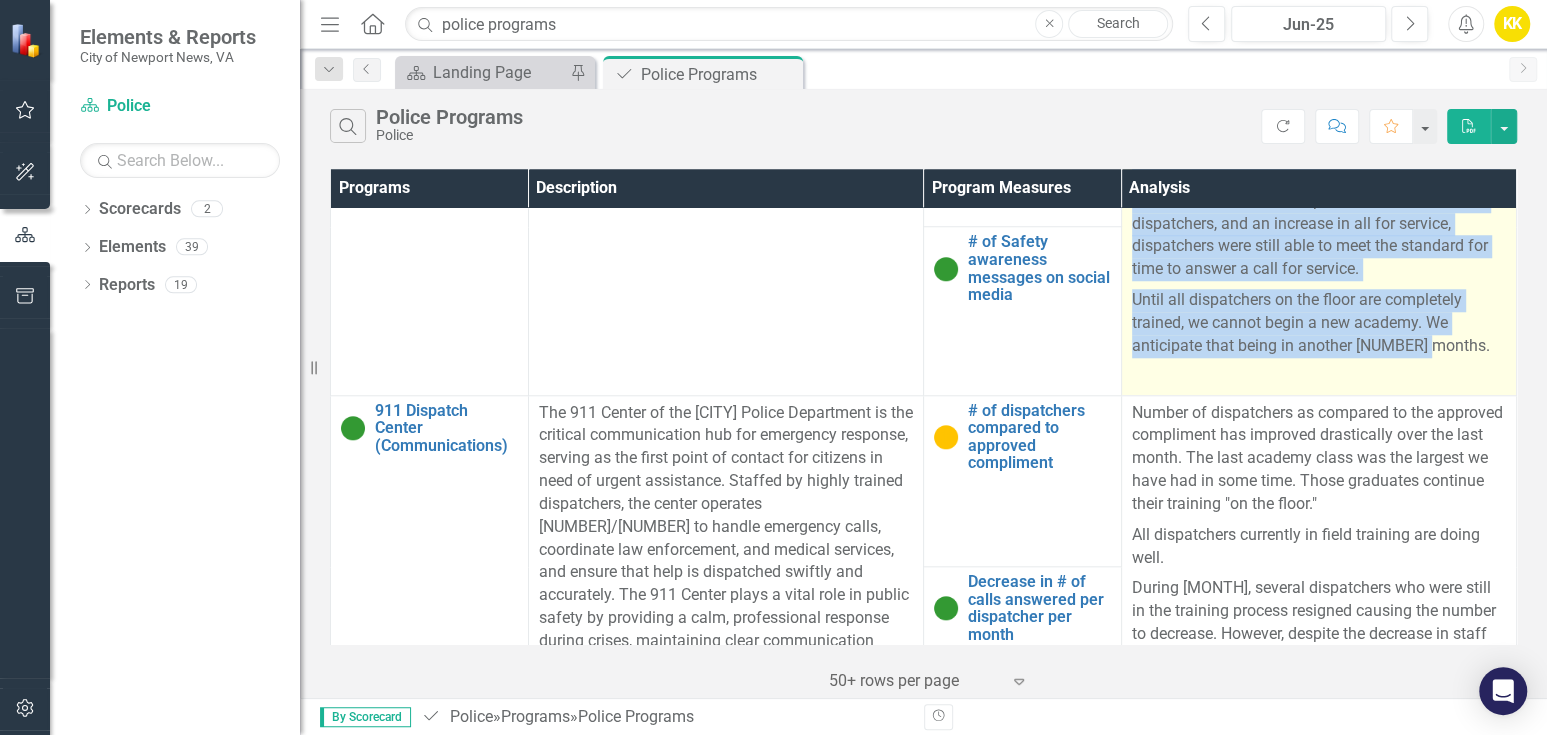 click on "Number of dispatchers as compared to the approved compliment has improved drastically over the last month. The last academy class was the largest we have had in some time. Those graduates continue their training "on the floor."
All dispatchers currently in field training are doing well.
During [MONTH], several dispatchers who were still in the training process resigned causing the number to decrease. However, despite the decrease in staff dispatchers, and an increase in all for service, dispatchers were still able to meet the standard for time to answer a call for service.
Until all dispatchers on the floor are completely trained, we cannot begin a new academy. We anticipate that being in another [NUMBER] months." at bounding box center [1319, 178] 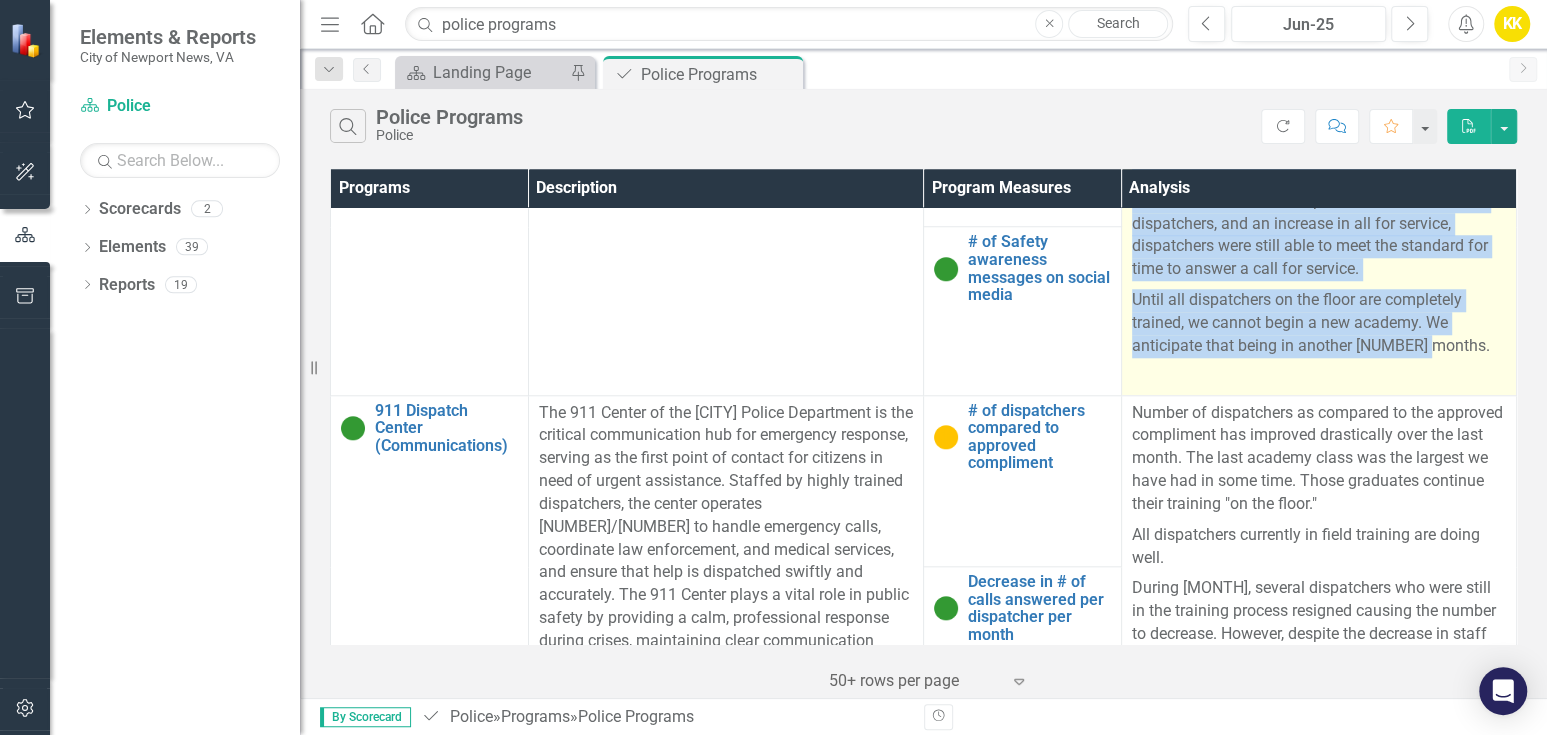 copy on "Number of dispatchers as compared to the approved compliment has improved drastically over the last month. The last academy class was the largest we have had in some time. Those graduates continue their training "on the floor."
All dispatchers currently in field training are doing well.
During [MONTH], several dispatchers who were still in the training process resigned causing the number to decrease. However, despite the decrease in staff dispatchers, and an increase in all for service, dispatchers were still able to meet the standard for time to answer a call for service.
Until all dispatchers on the floor are completely trained, we cannot begin a new academy. We anticipate that being in another [NUMBER] months." 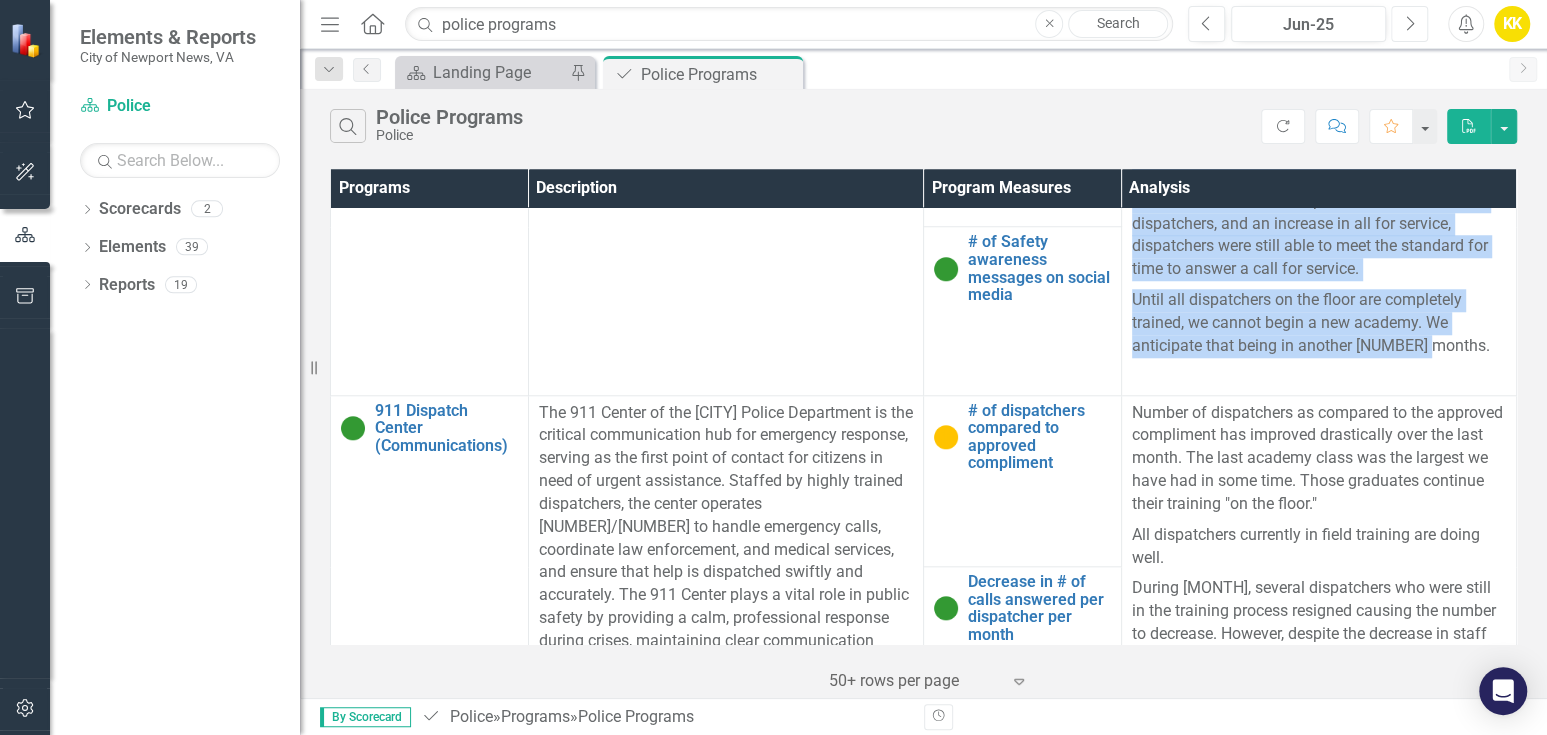 click on "Next" 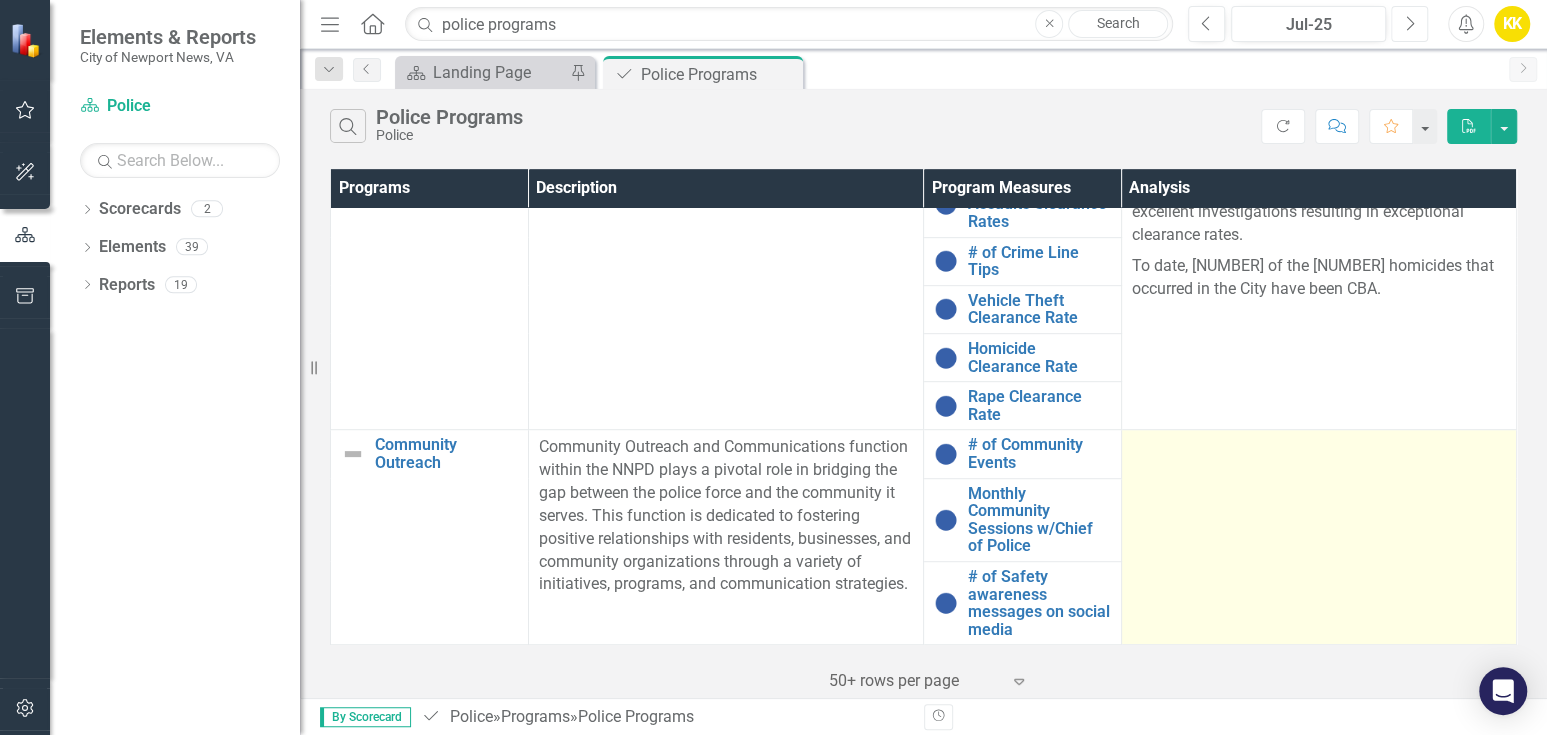 scroll, scrollTop: 777, scrollLeft: 0, axis: vertical 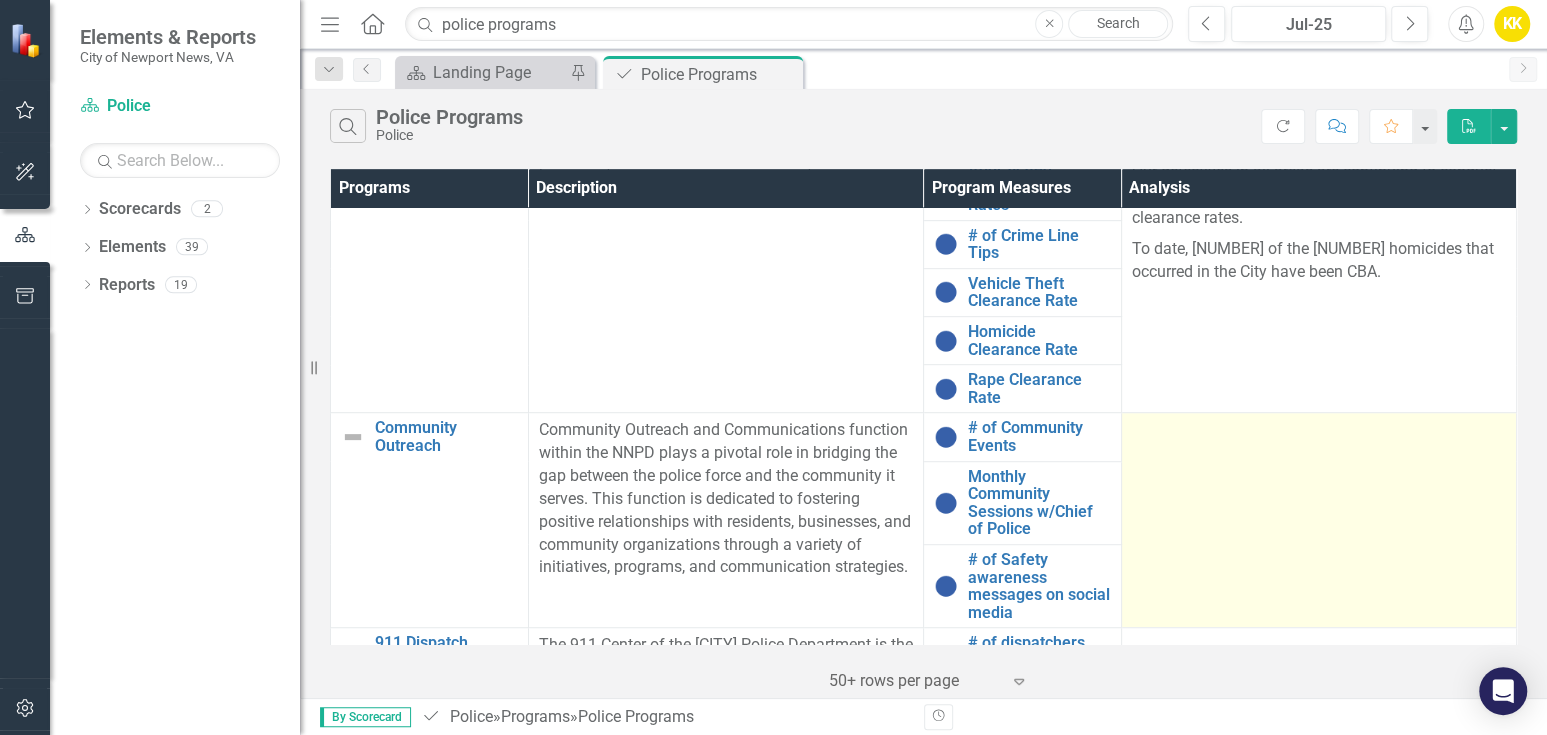 click at bounding box center [1319, 431] 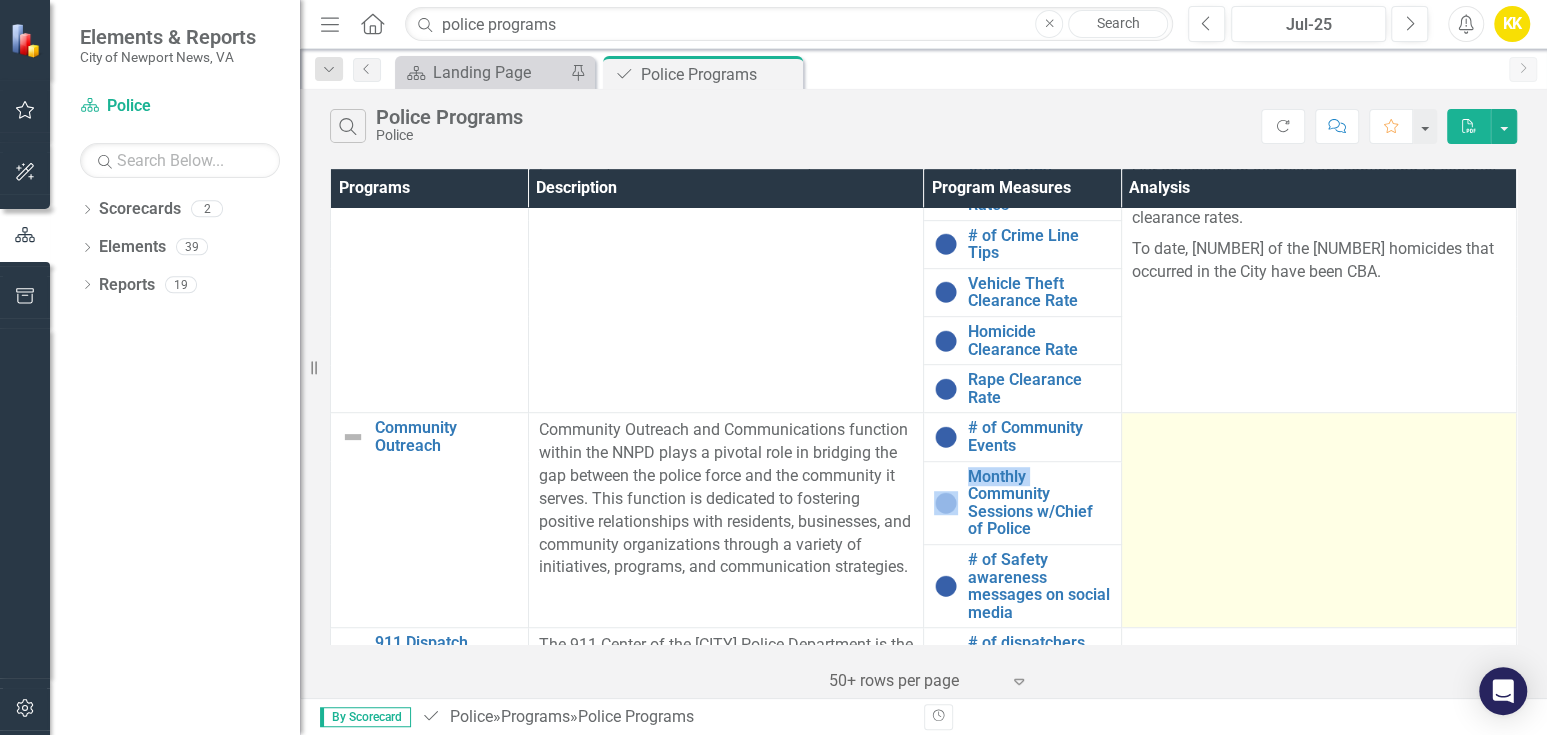 click at bounding box center [1318, 520] 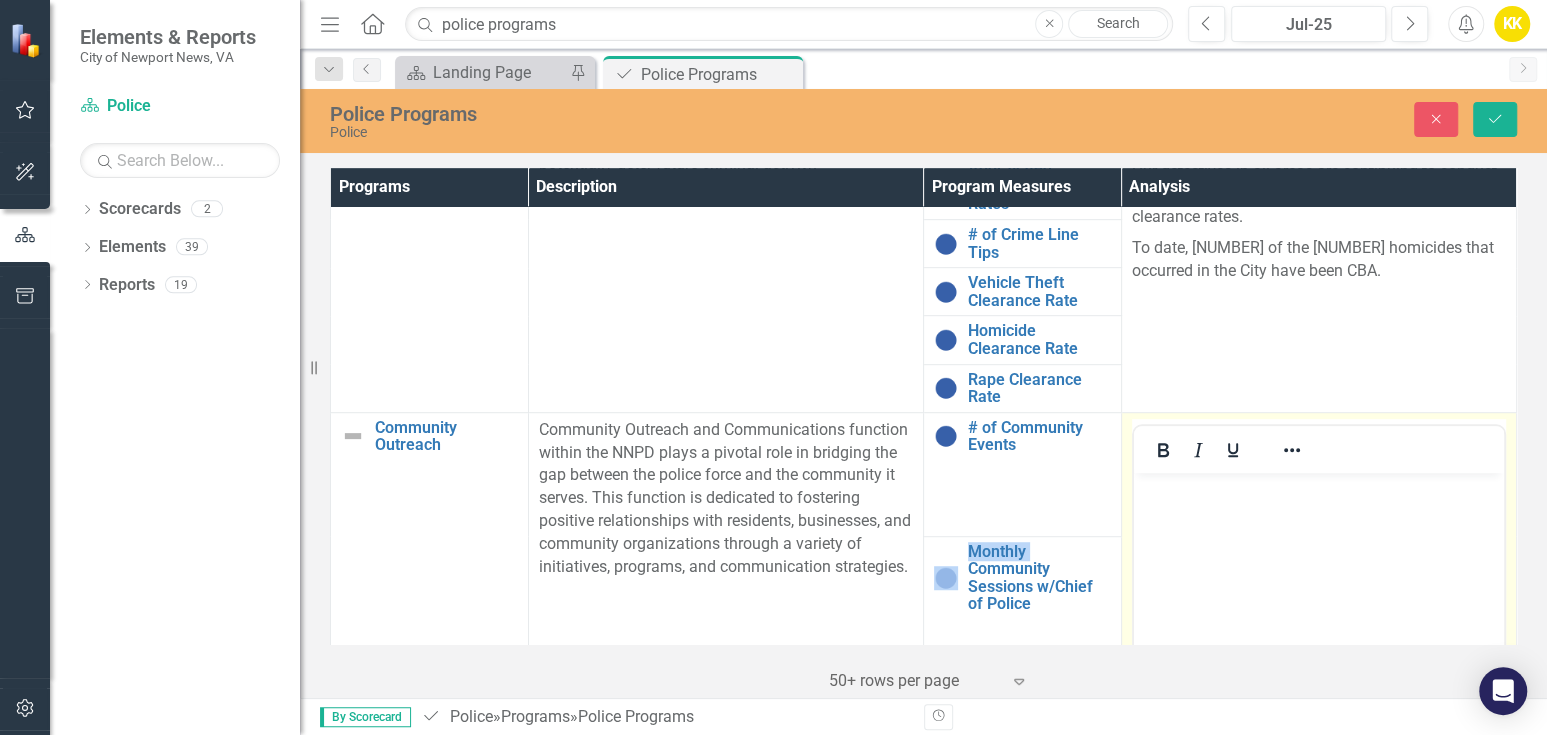 scroll, scrollTop: 0, scrollLeft: 0, axis: both 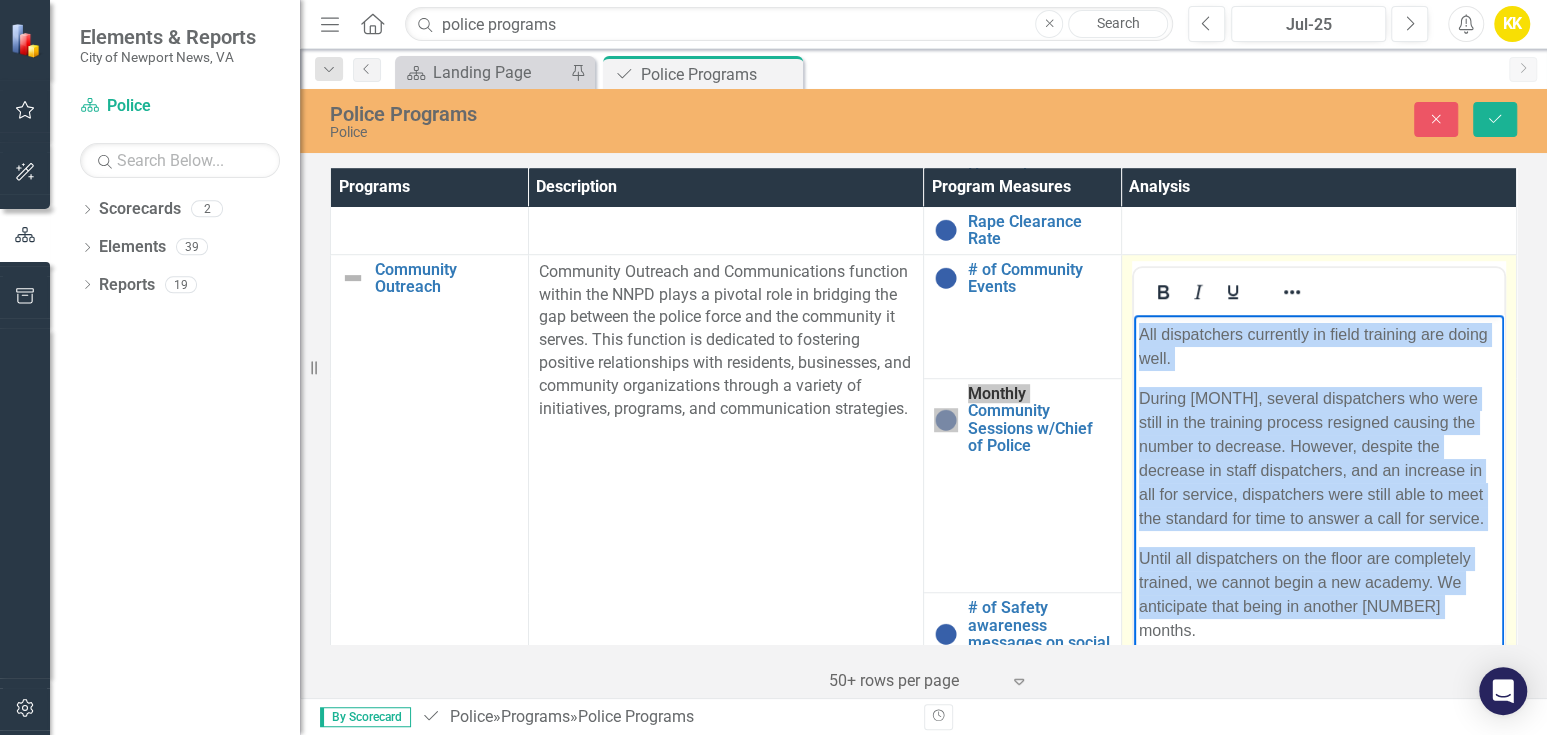 drag, startPoint x: 1141, startPoint y: 331, endPoint x: 1454, endPoint y: 638, distance: 438.42673 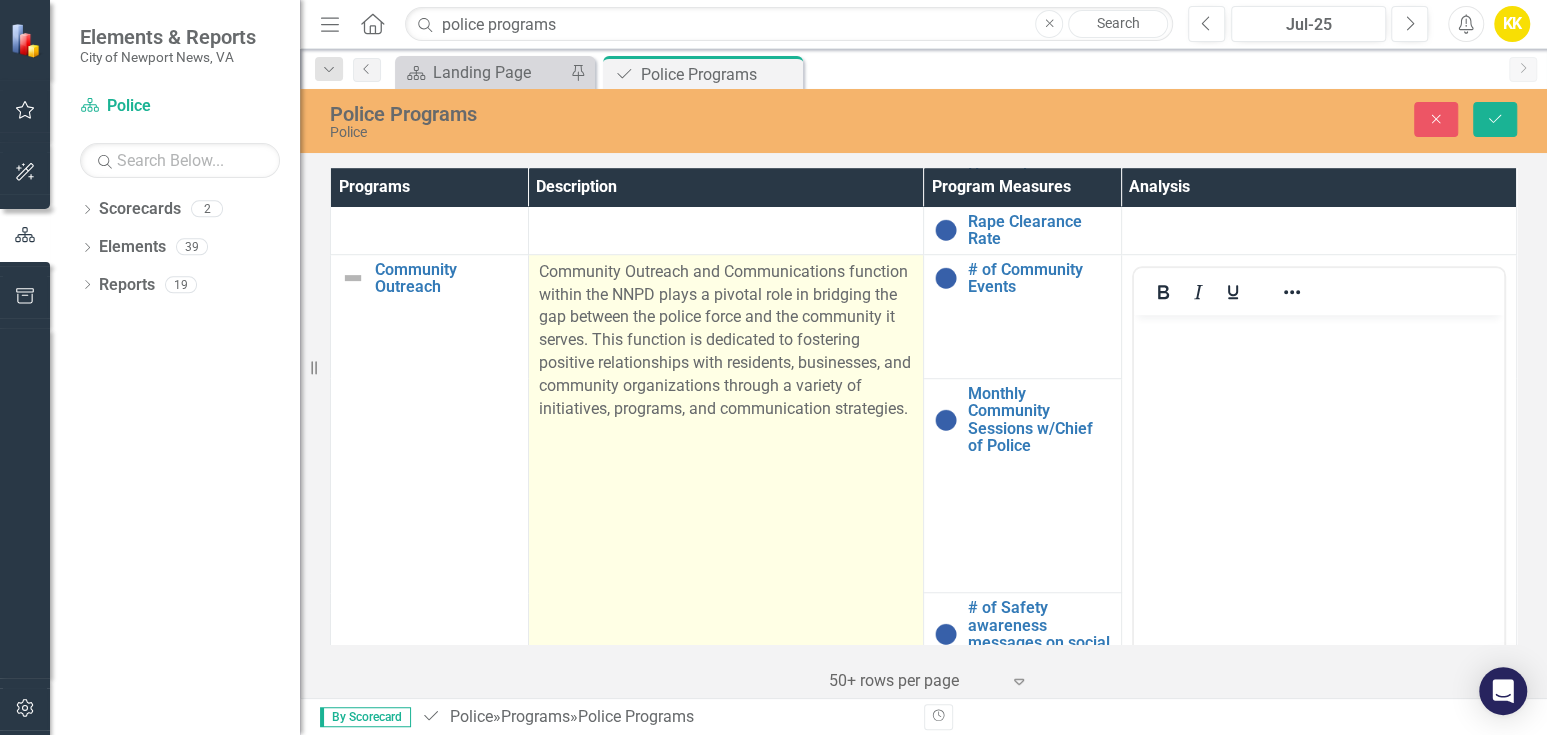 click on "Community Outreach and Communications function within the NNPD plays a pivotal role in bridging the gap between the police force and the community it serves. This function is dedicated to fostering positive relationships with residents, businesses, and community organizations through a variety of initiatives, programs, and communication strategies." at bounding box center (725, 530) 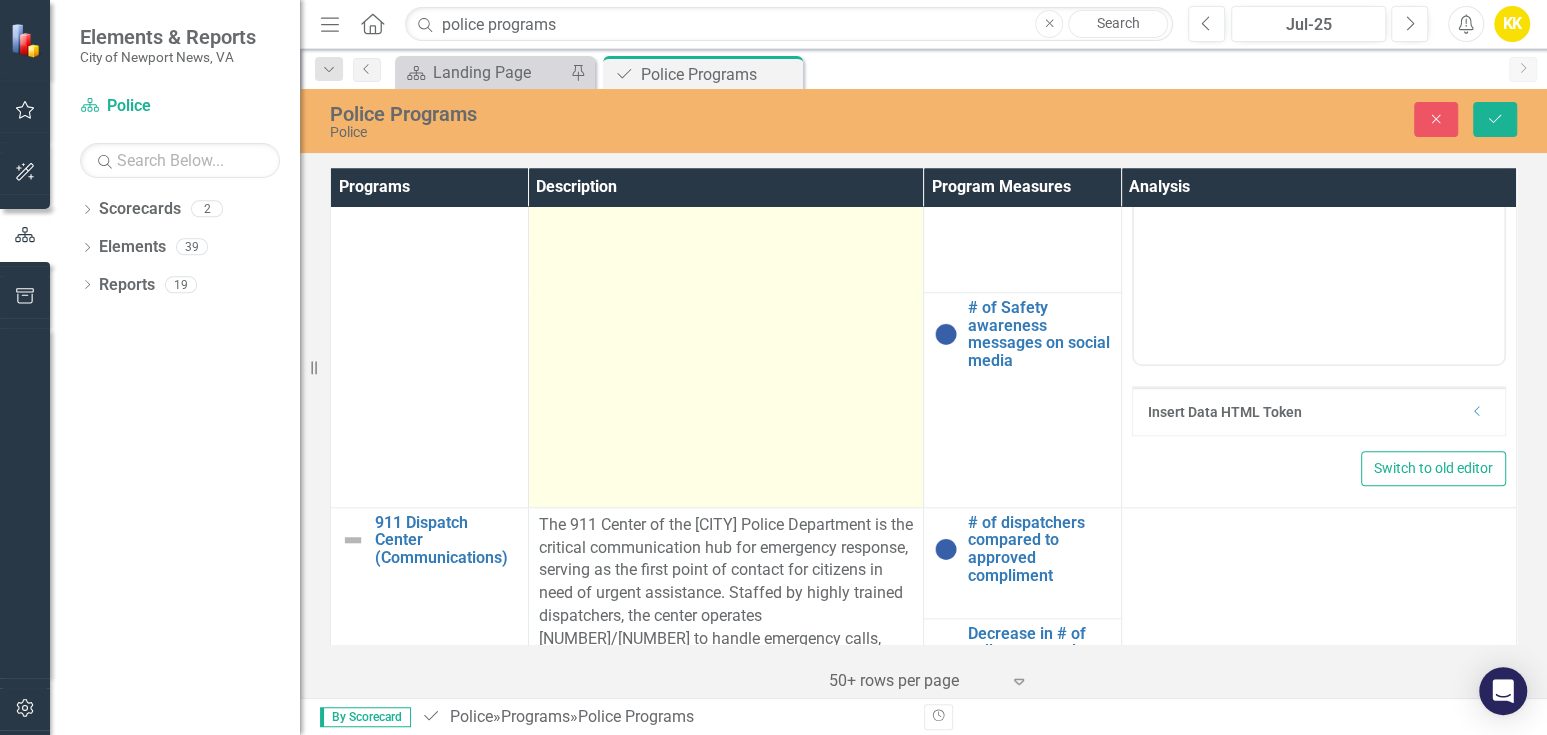 scroll, scrollTop: 1268, scrollLeft: 0, axis: vertical 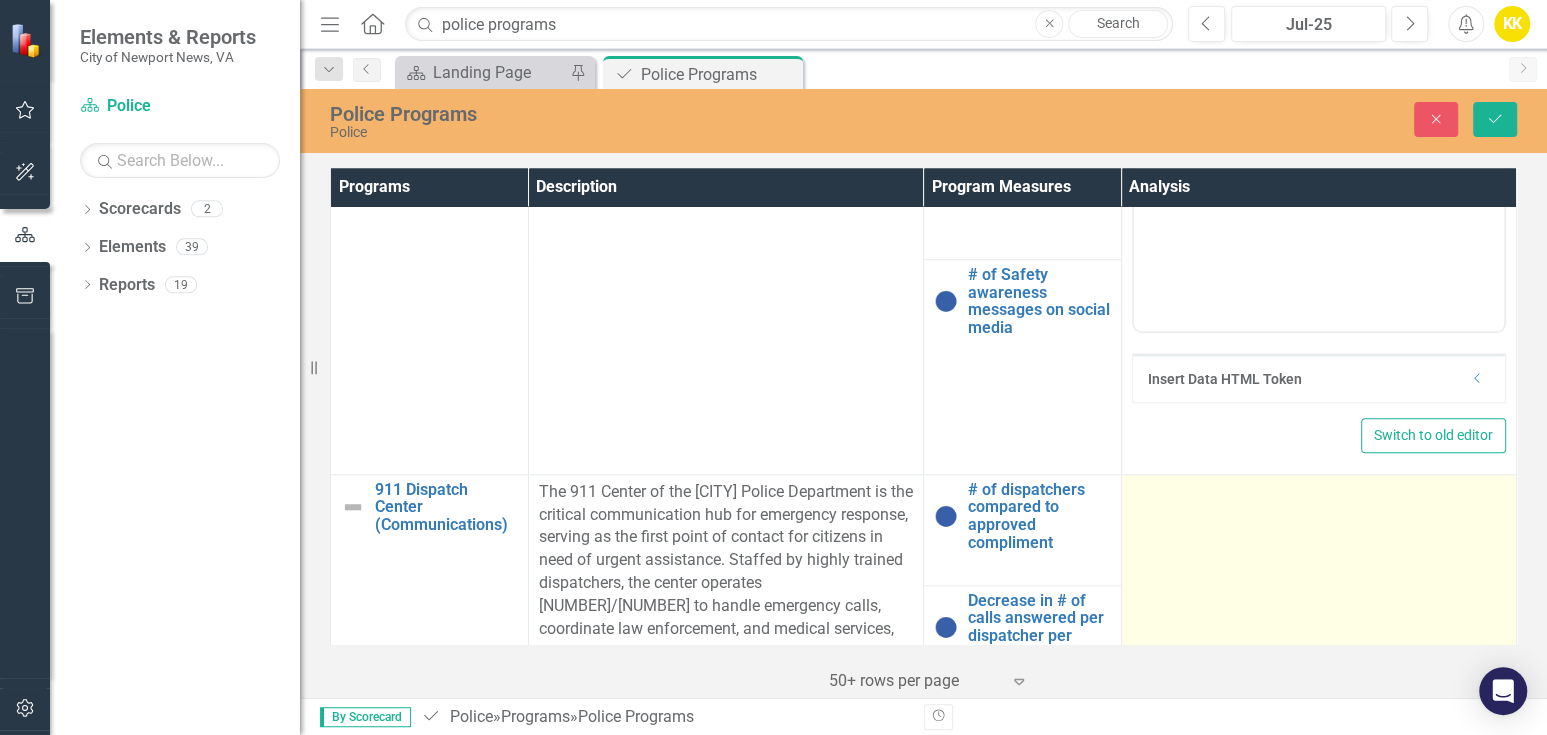 click at bounding box center (1318, 629) 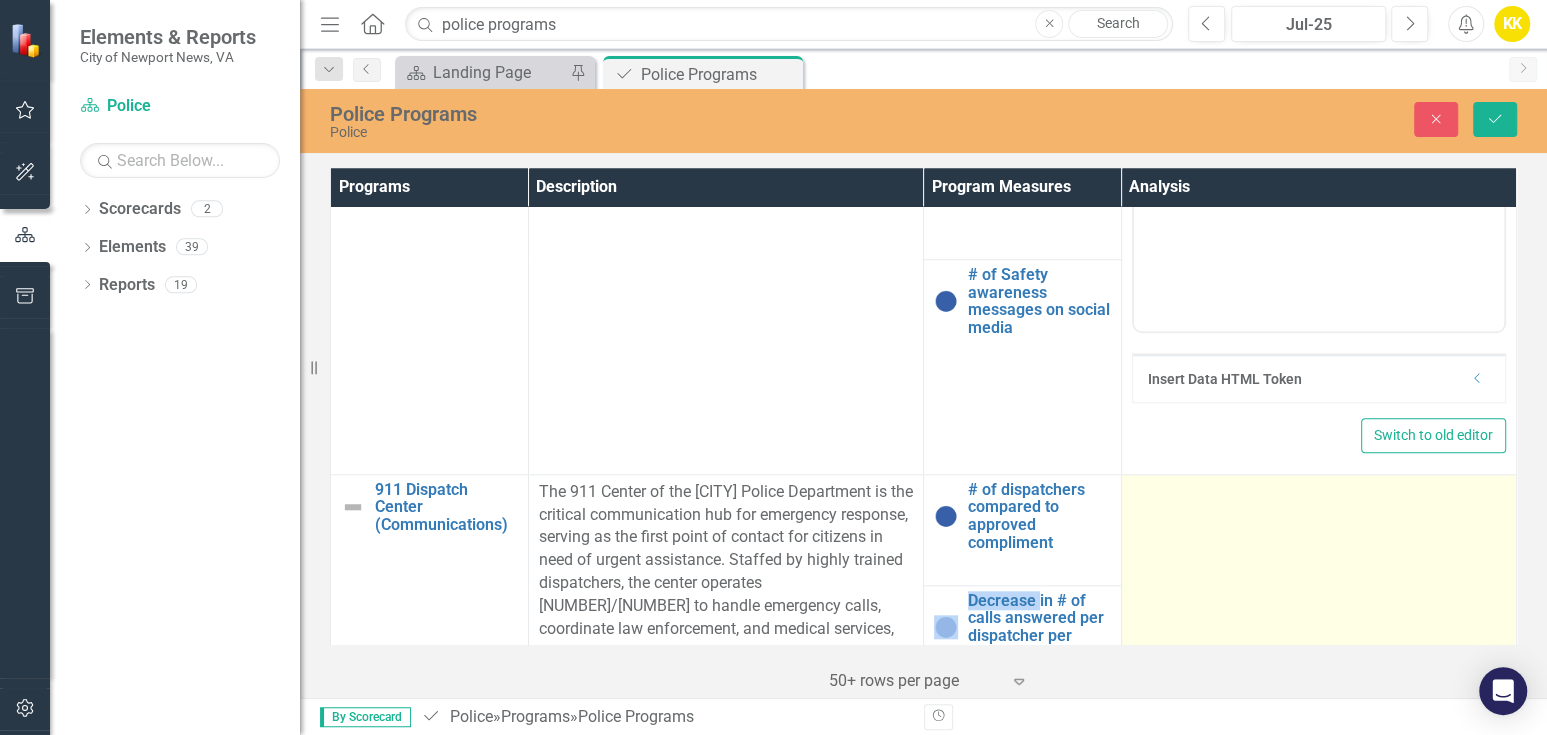 click at bounding box center [1318, 629] 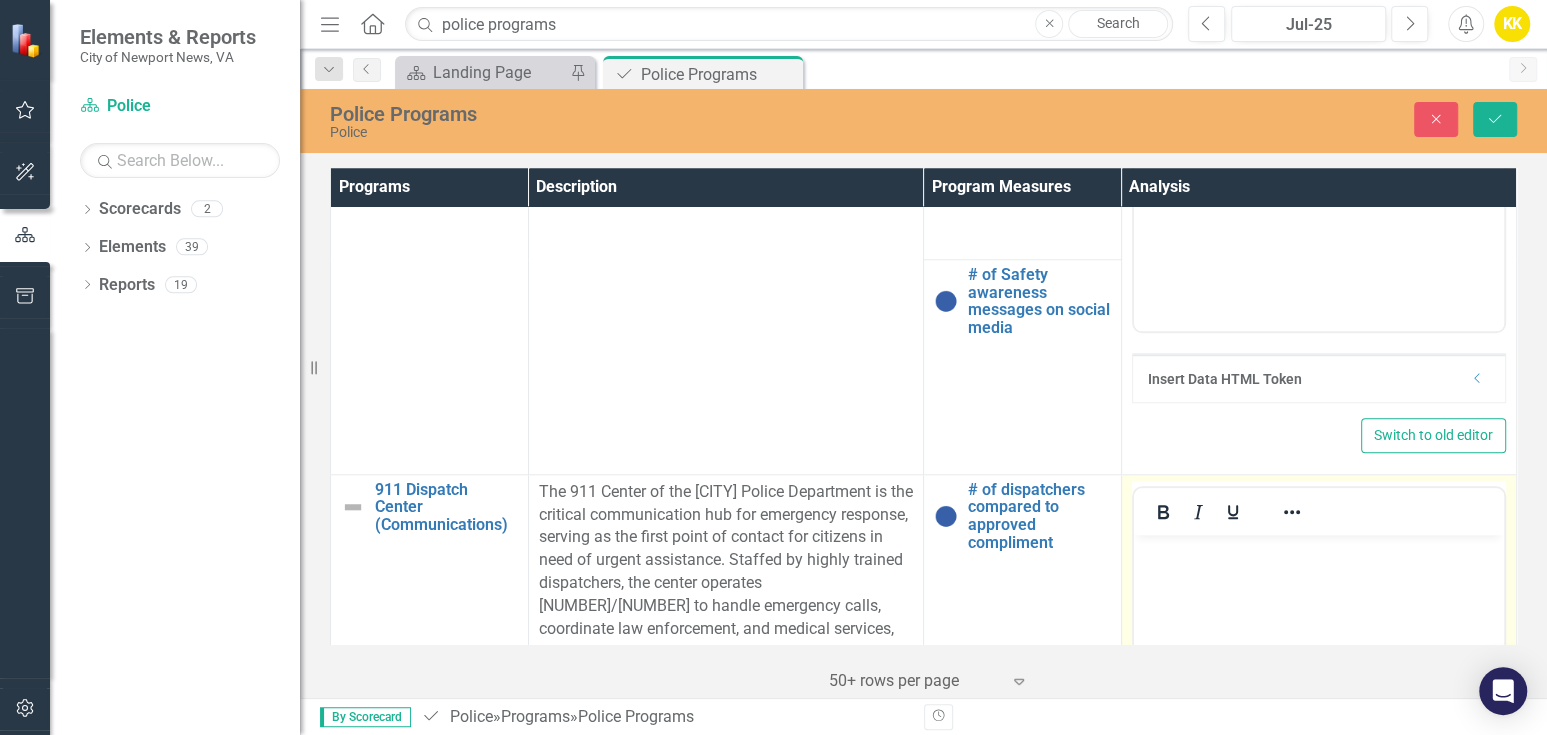 scroll, scrollTop: 0, scrollLeft: 0, axis: both 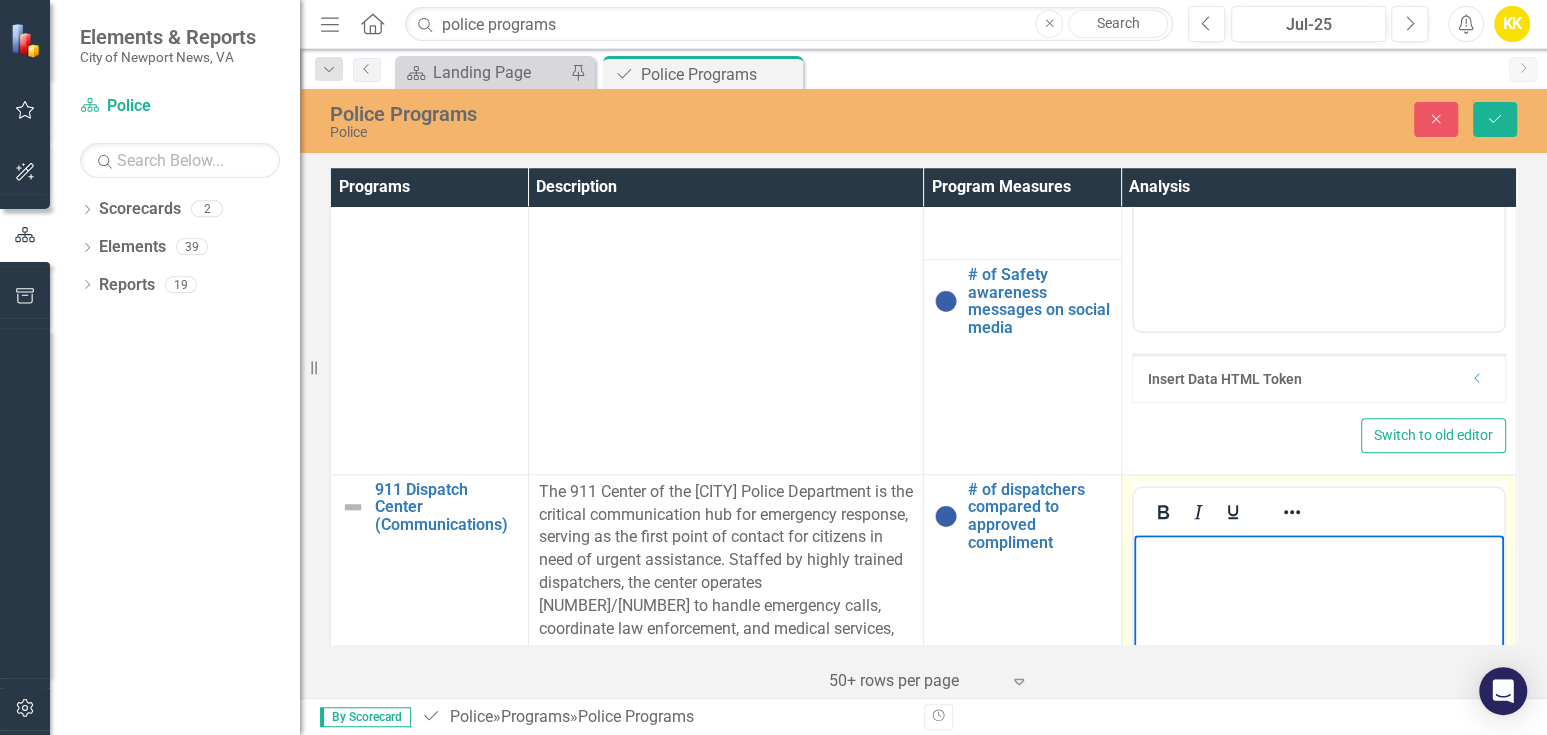 click at bounding box center (1318, 684) 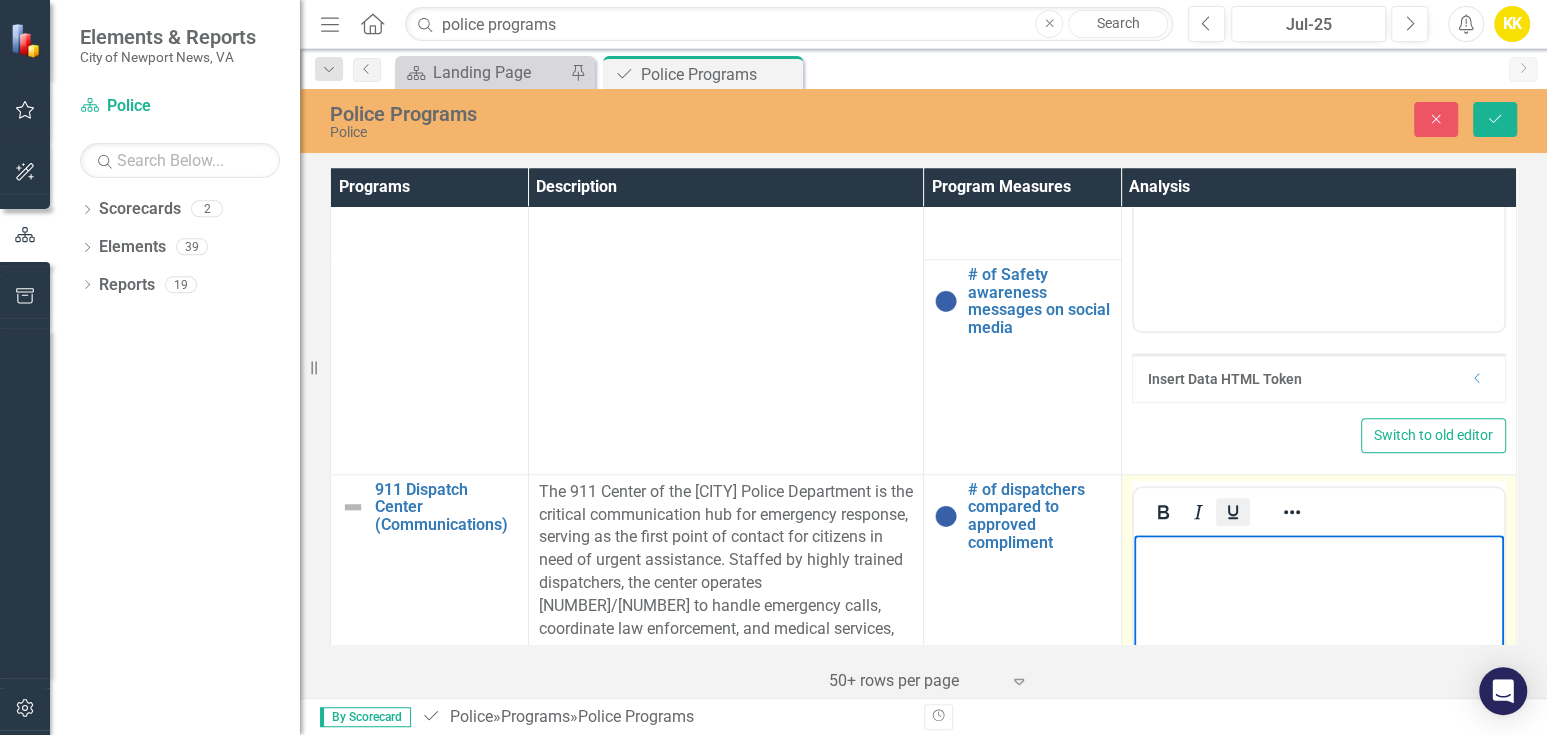 scroll, scrollTop: 1434, scrollLeft: 0, axis: vertical 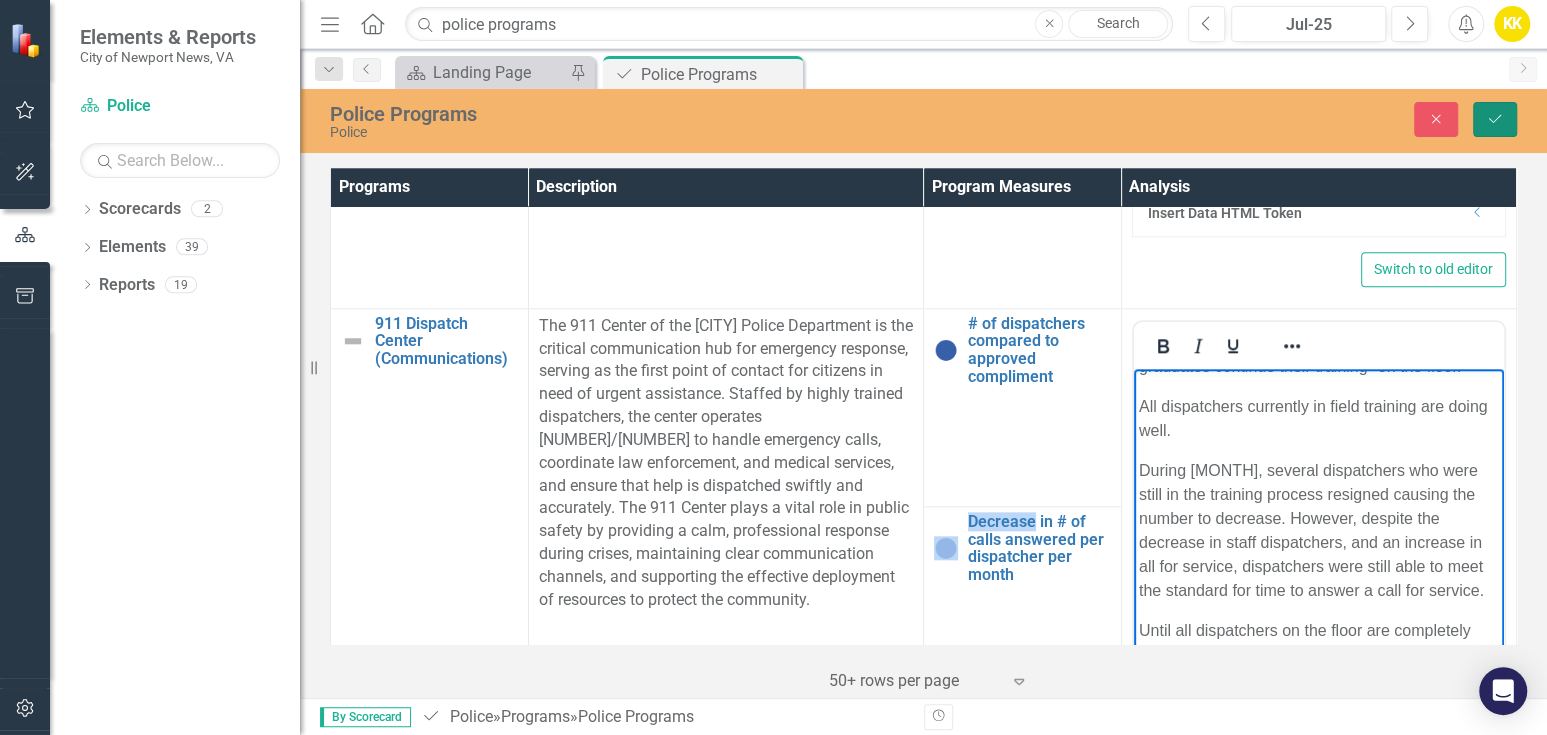 click on "Save" 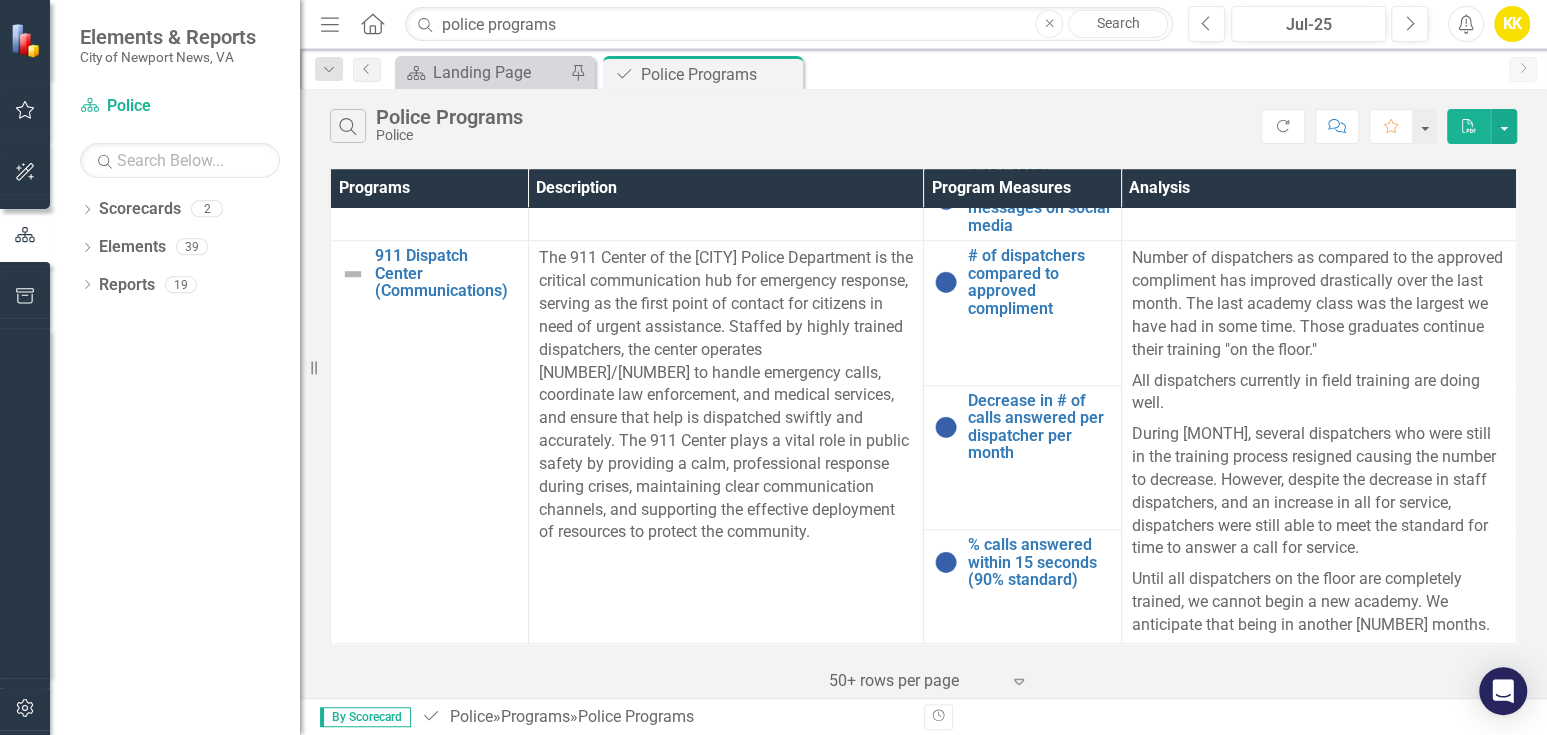scroll, scrollTop: 0, scrollLeft: 0, axis: both 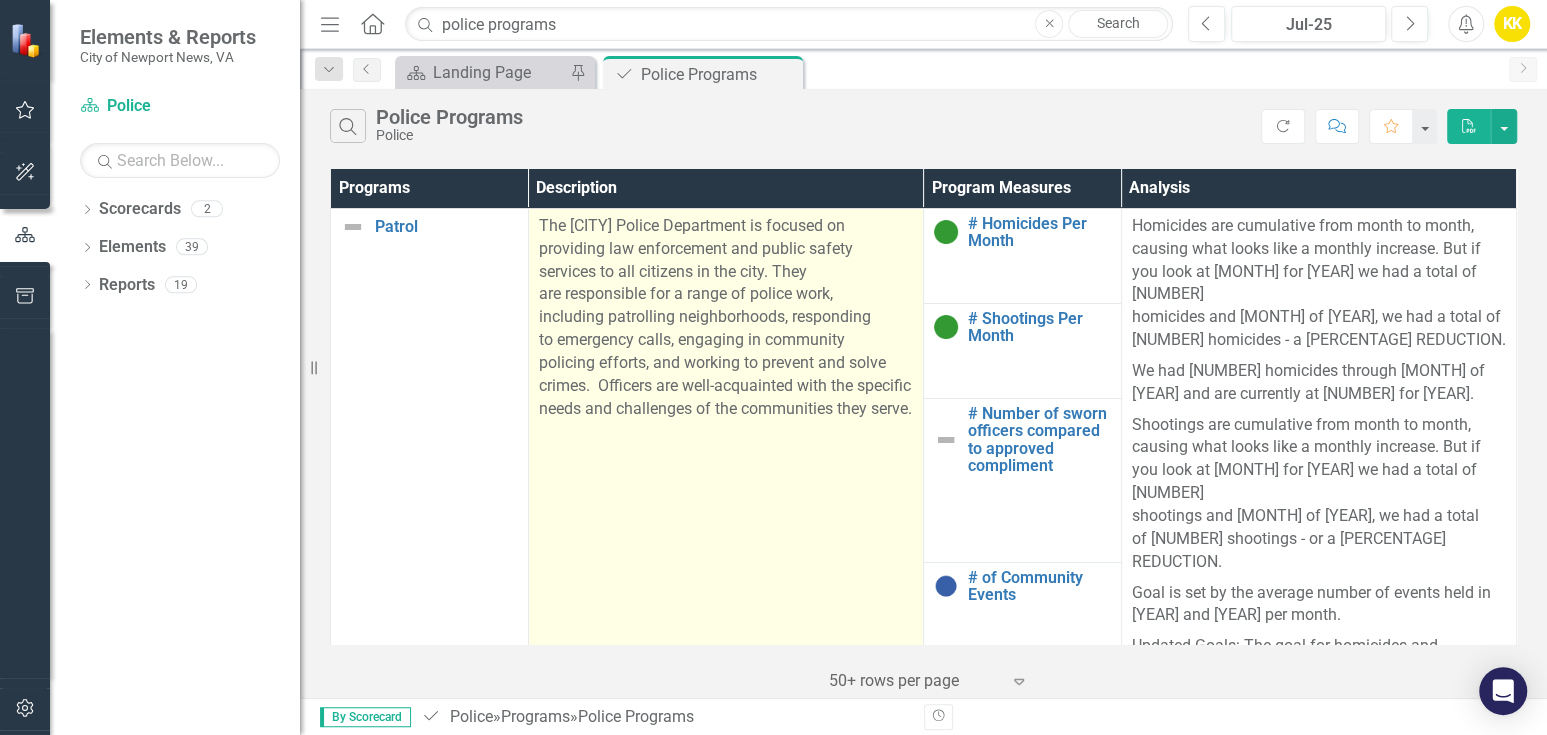 click on "The [CITY] Police Department is focused on providing law enforcement and public safety services to all citizens in the city. They are responsible for a range of police work, including patrolling neighborhoods, responding to emergency calls, engaging in community policing efforts, and working to prevent and solve crimes.  Officers are well-acquainted with the specific needs and challenges of the communities they serve." at bounding box center (725, 497) 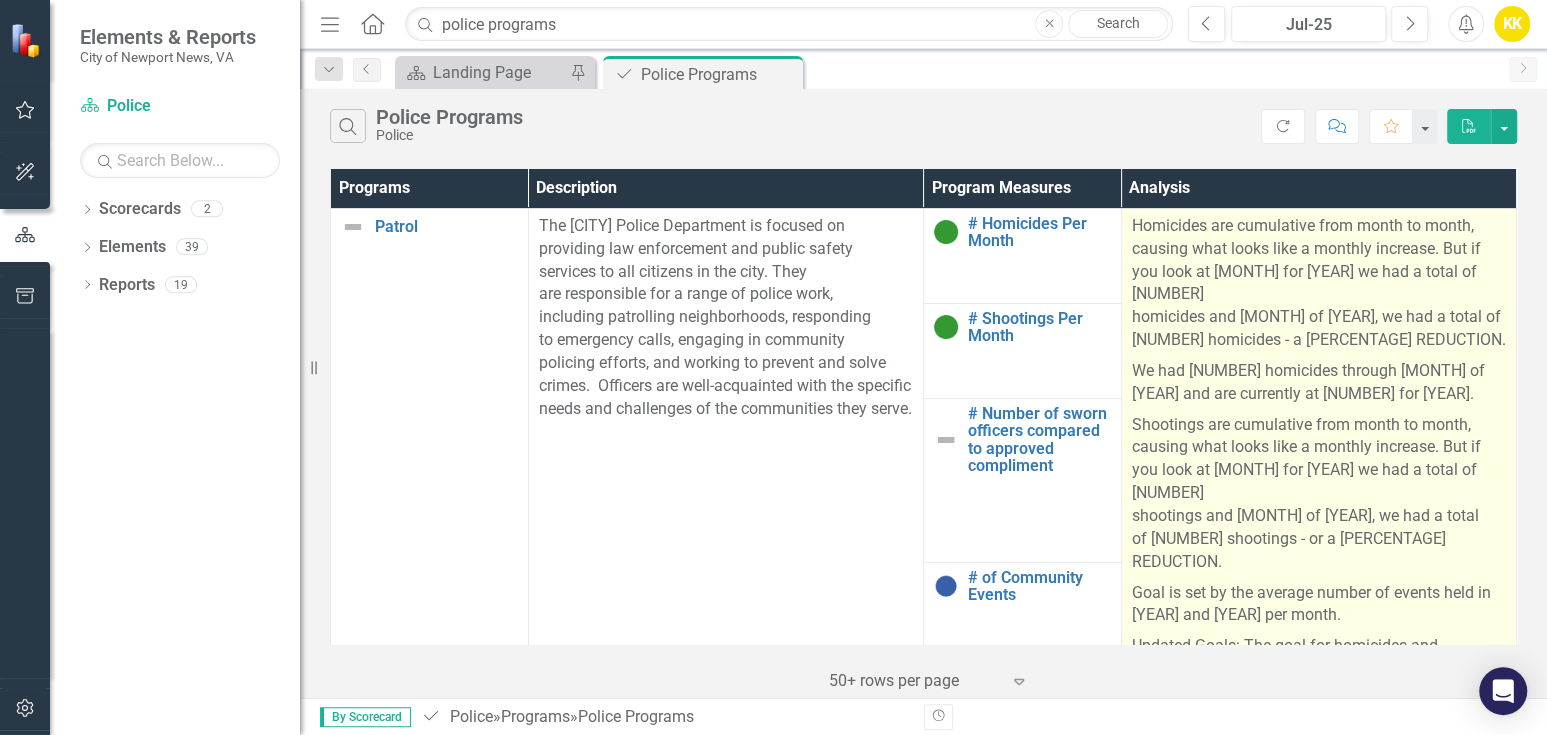 click on "Shootings are cumulative from month to month, causing what looks like a monthly increase. But if you look at [MONTH] for [YEAR] we had a total of [NUMBER] shootings and [MONTH] of [YEAR], we had a total of [NUMBER] shootings - or a [PERCENTAGE] REDUCTION." at bounding box center (1319, 494) 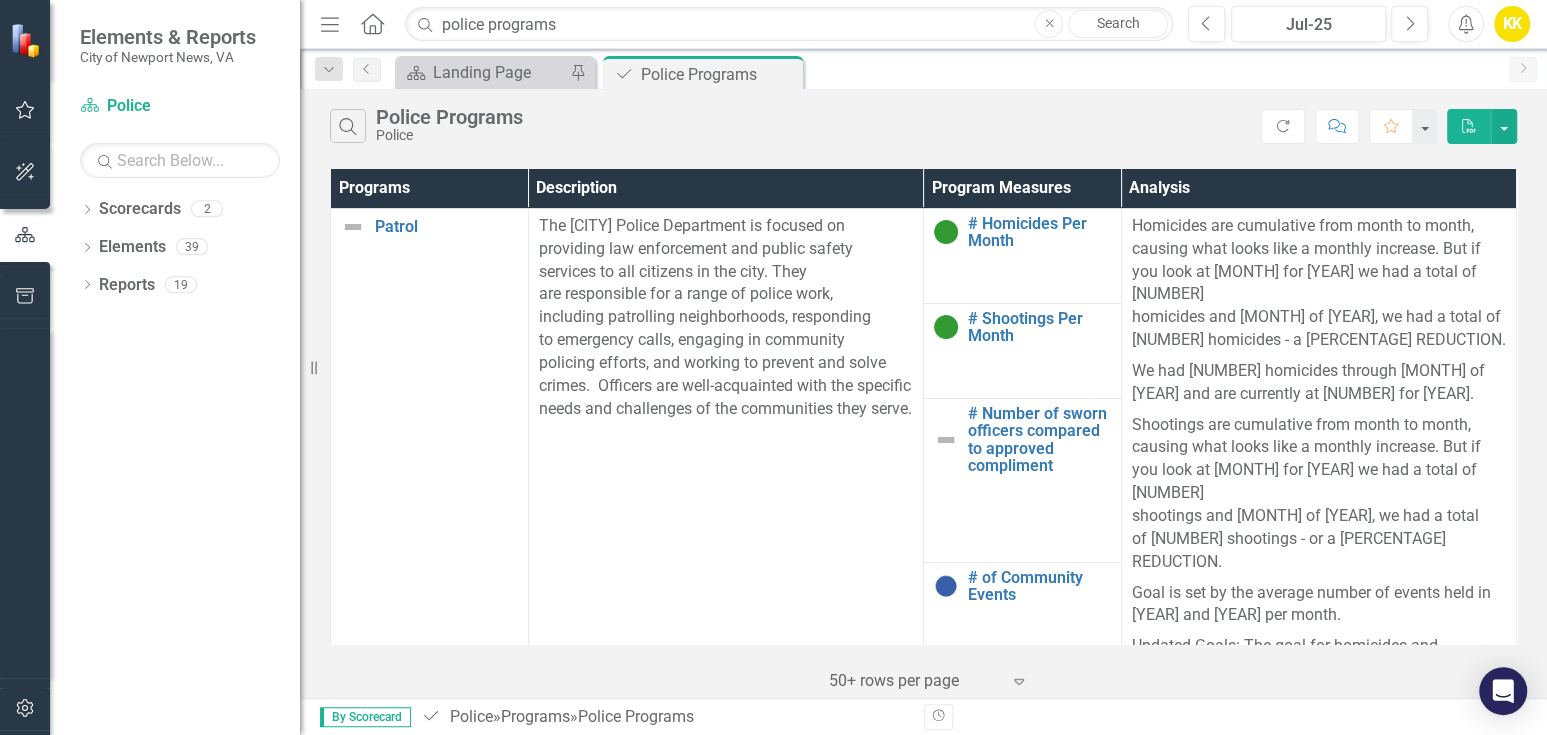 click on "Analysis" at bounding box center (1318, 188) 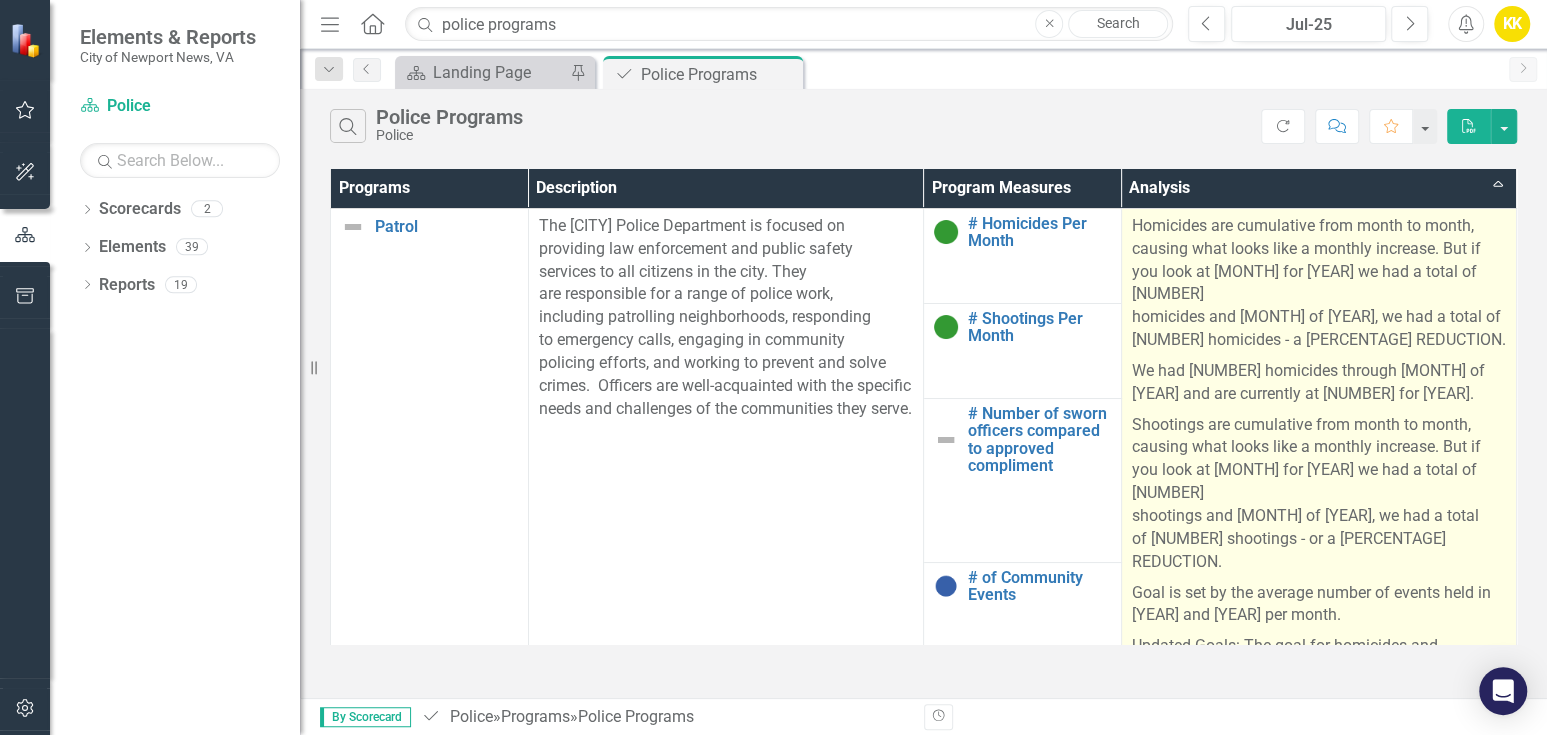 click on "Shootings are cumulative from month to month, causing what looks like a monthly increase. But if you look at [MONTH] for [YEAR] we had a total of [NUMBER] shootings and [MONTH] of [YEAR], we had a total of [NUMBER] shootings - or a [PERCENTAGE] REDUCTION." at bounding box center [1319, 494] 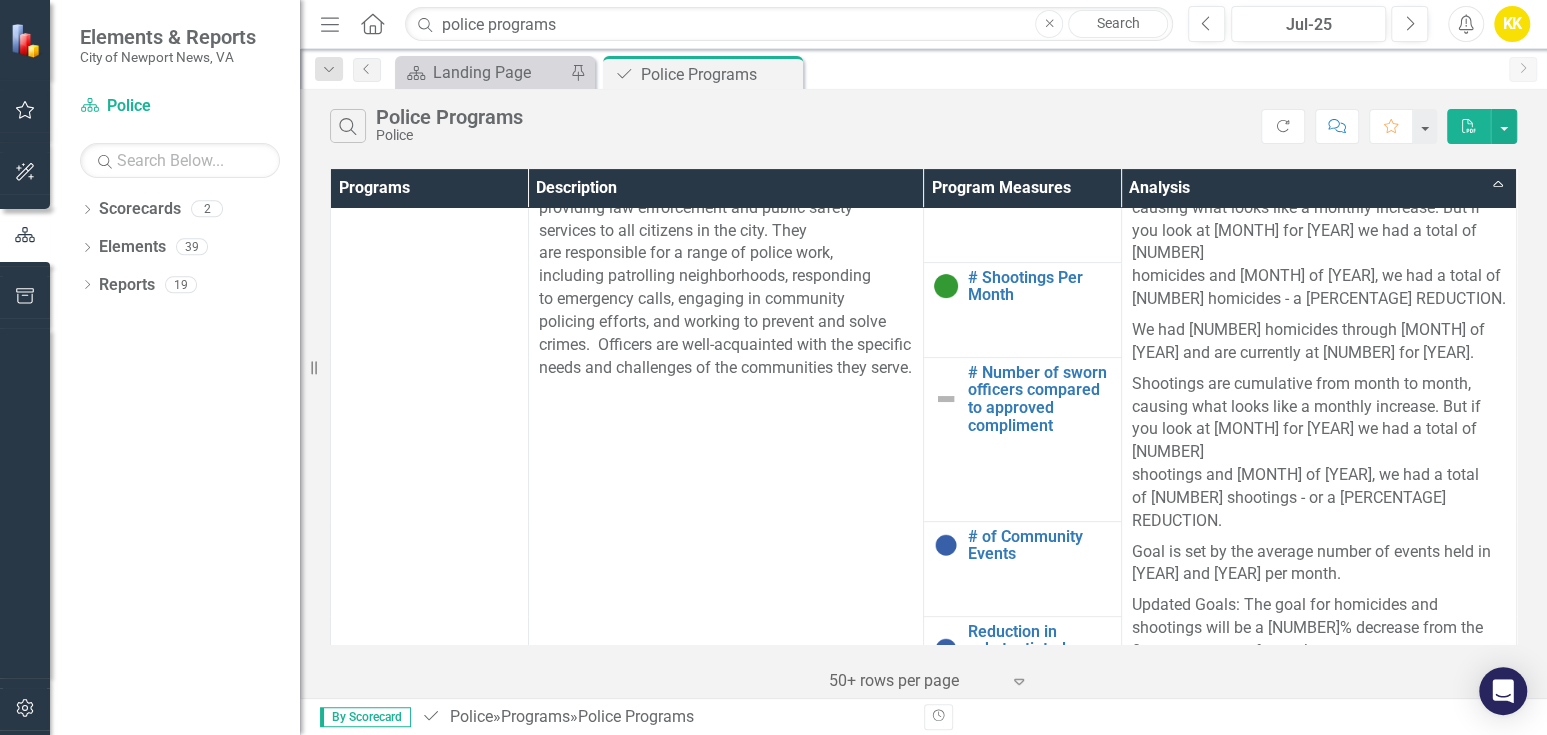 scroll, scrollTop: 1090, scrollLeft: 0, axis: vertical 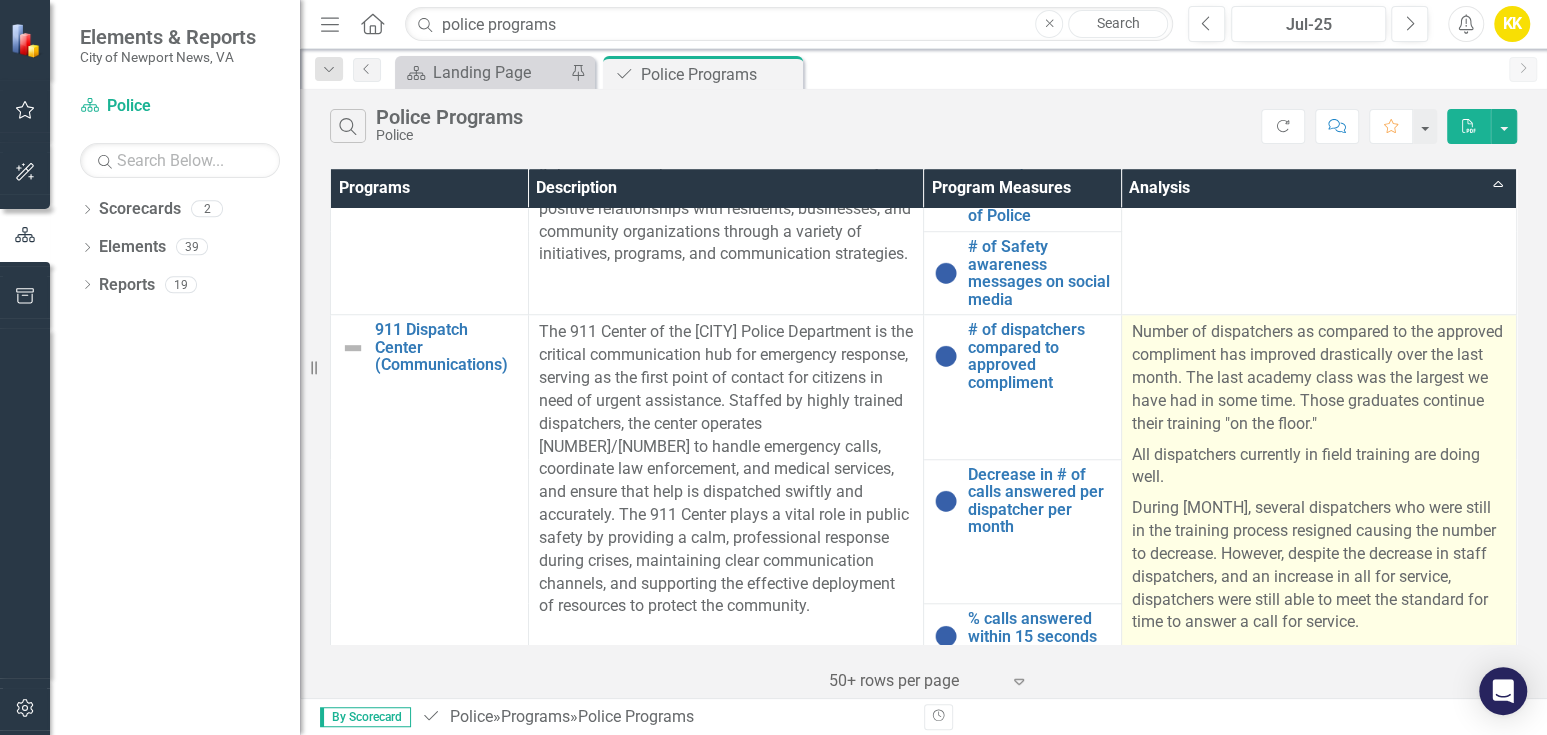 click on "During [MONTH], several dispatchers who were still in the training process resigned causing the number to decrease. However, despite the decrease in staff dispatchers, and an increase in all for service, dispatchers were still able to meet the standard for time to answer a call for service." at bounding box center (1319, 565) 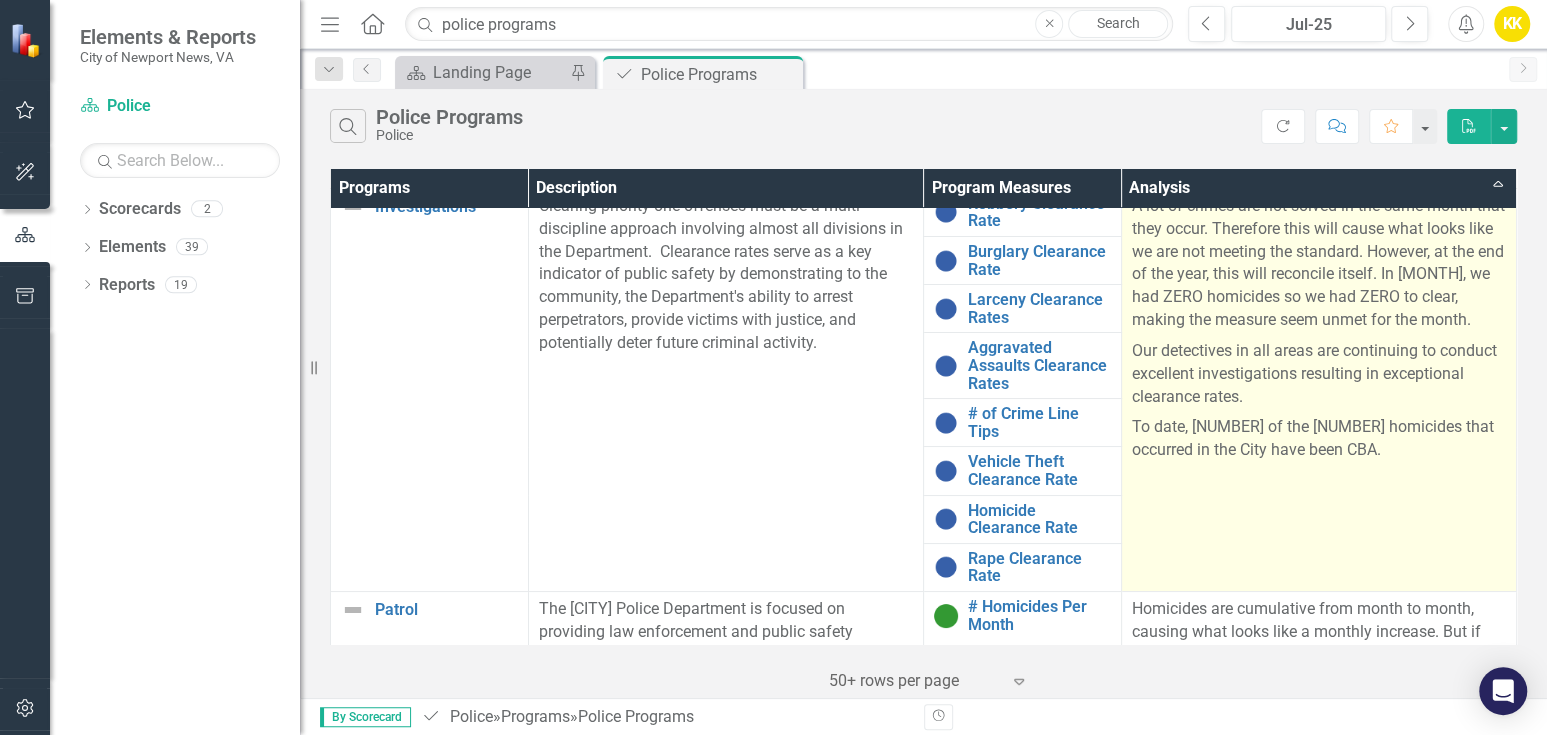 scroll, scrollTop: 0, scrollLeft: 0, axis: both 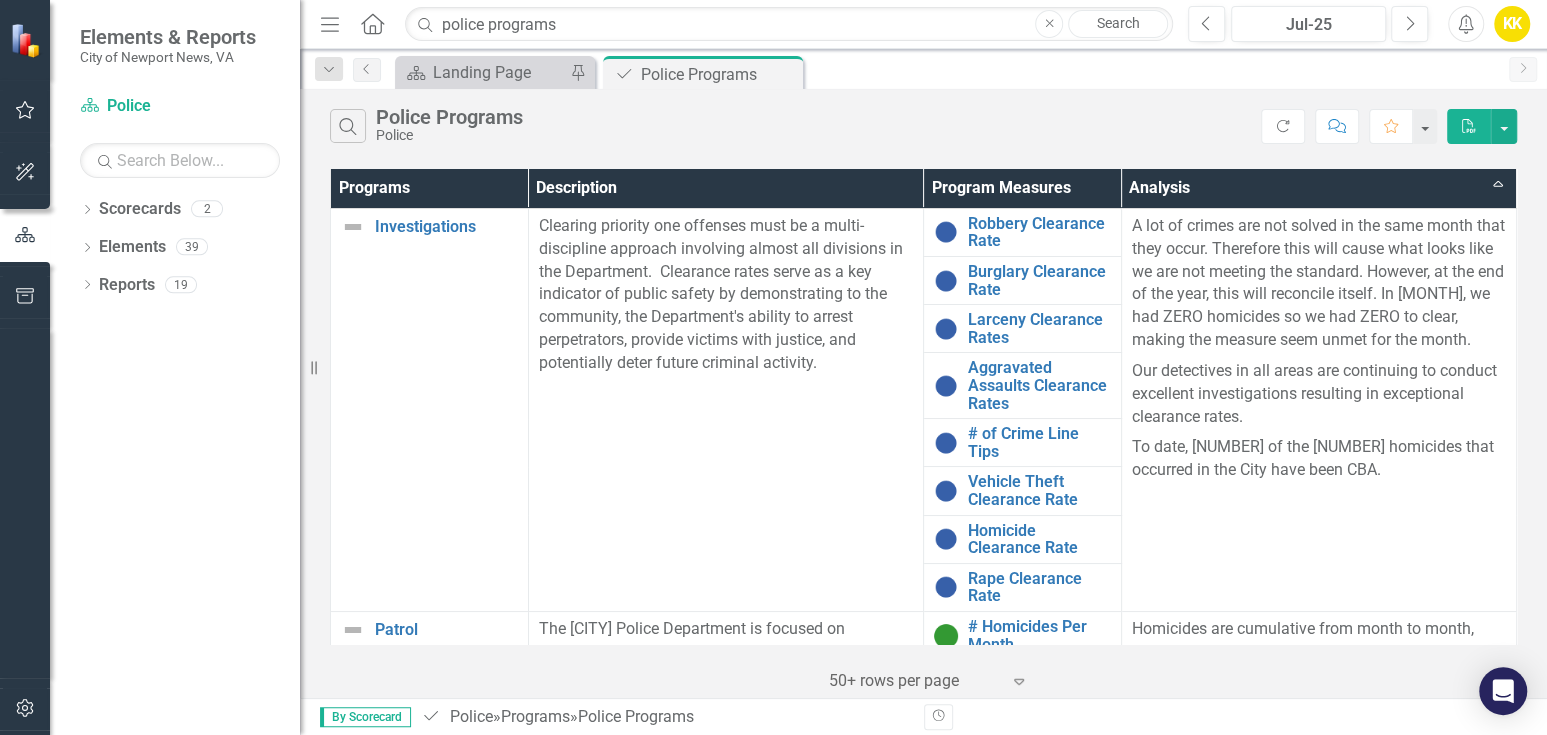 drag, startPoint x: 1249, startPoint y: 386, endPoint x: 1240, endPoint y: 340, distance: 46.872166 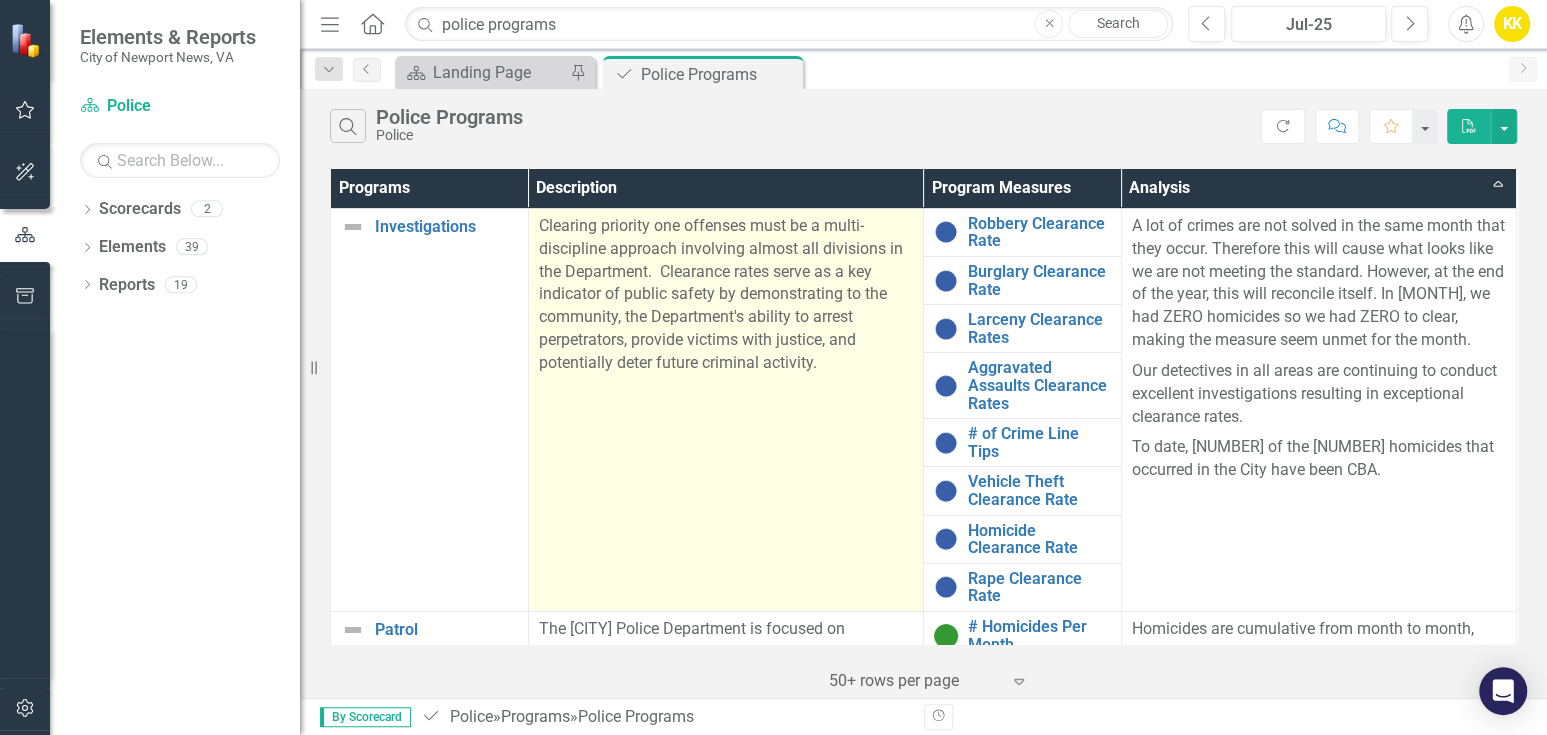 click on "Clearing priority one offenses must be a multi-discipline approach involving almost all divisions in the Department.  Clearance rates serve as a key indicator of public safety by demonstrating to the community, the Department's ability to arrest perpetrators, provide victims with justice, and potentially deter future criminal activity." at bounding box center (725, 409) 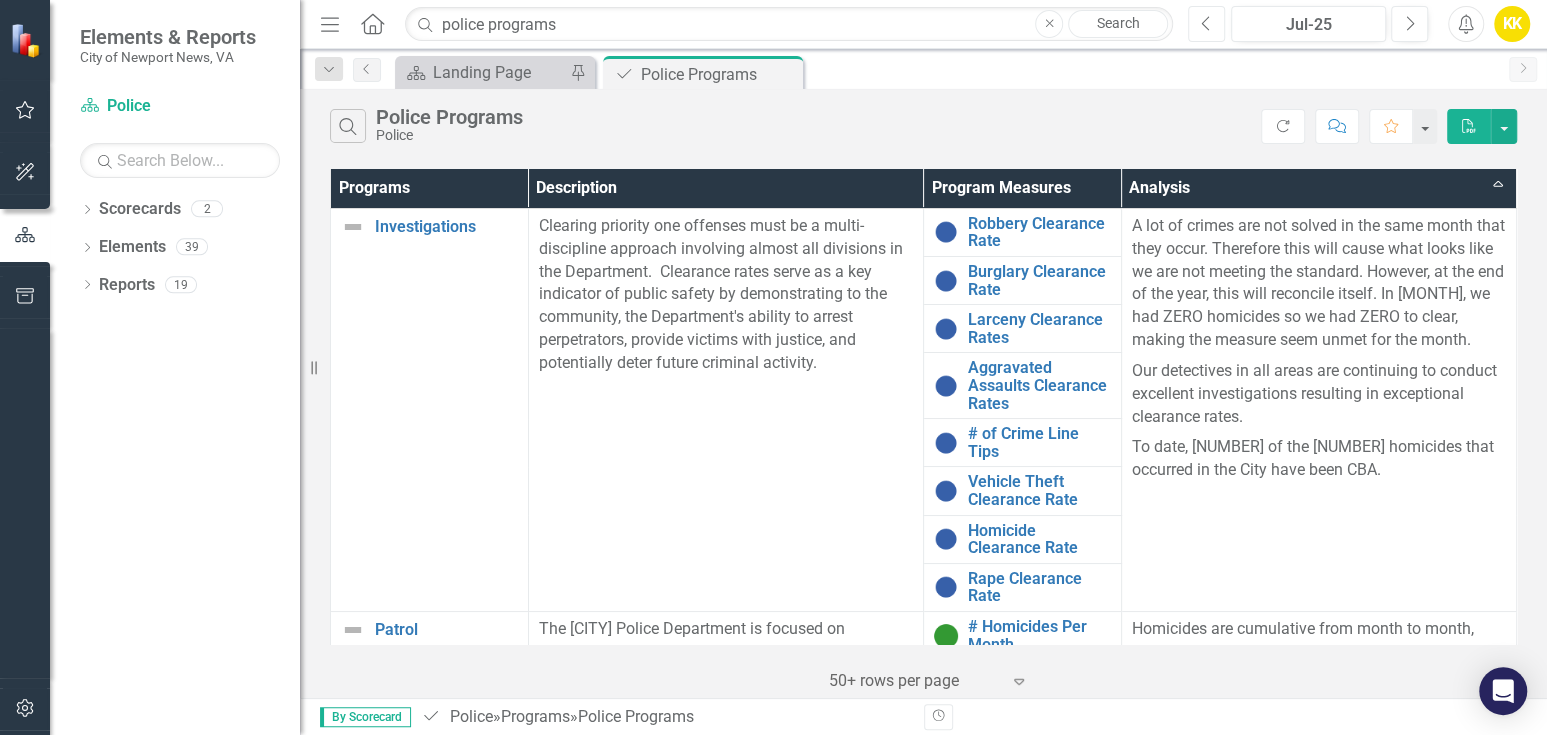 click on "Previous" at bounding box center (1206, 24) 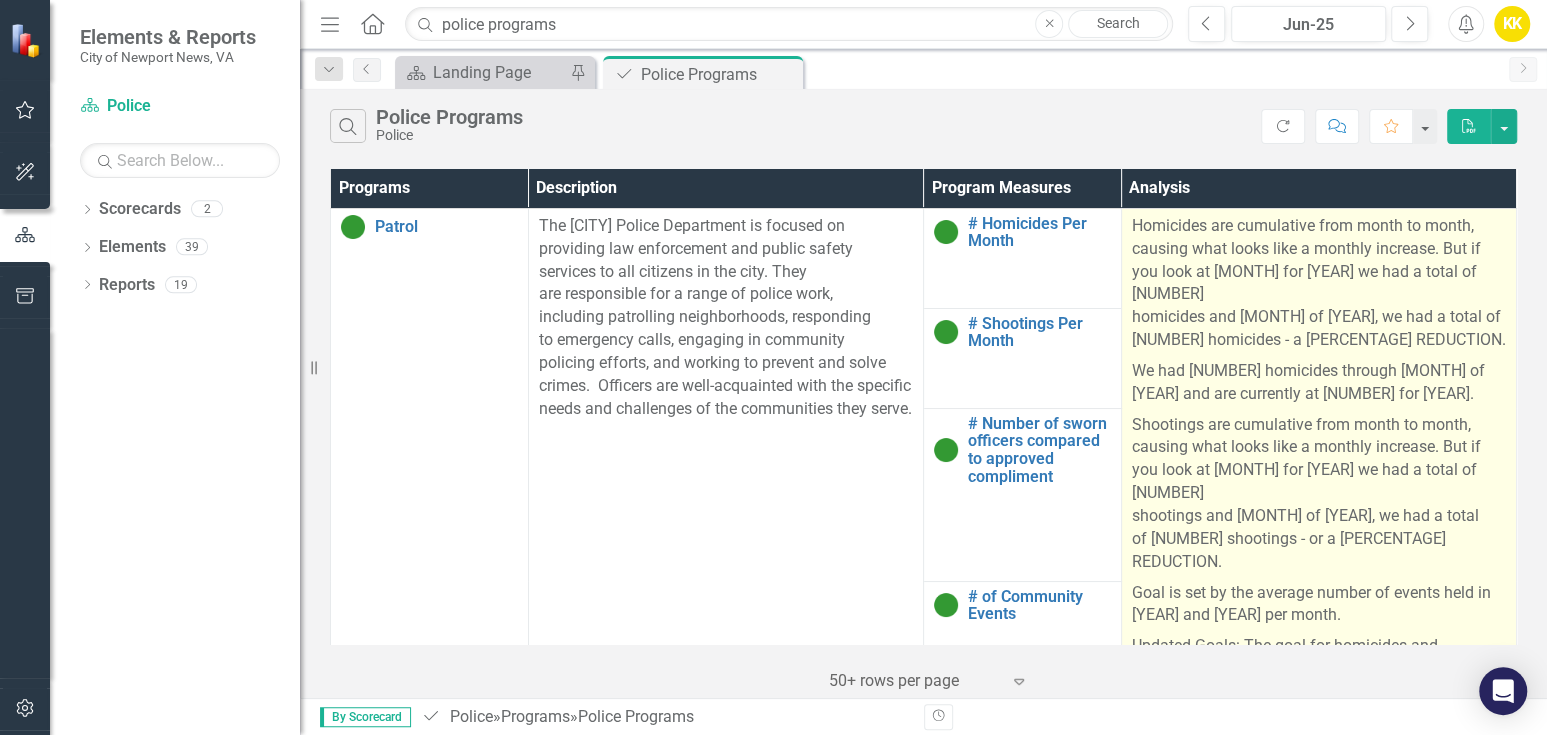 click on "Shootings are cumulative from month to month, causing what looks like a monthly increase. But if you look at [MONTH] for [YEAR] we had a total of [NUMBER] shootings and [MONTH] of [YEAR], we had a total of [NUMBER] shootings - or a [PERCENTAGE] REDUCTION." at bounding box center [1319, 494] 